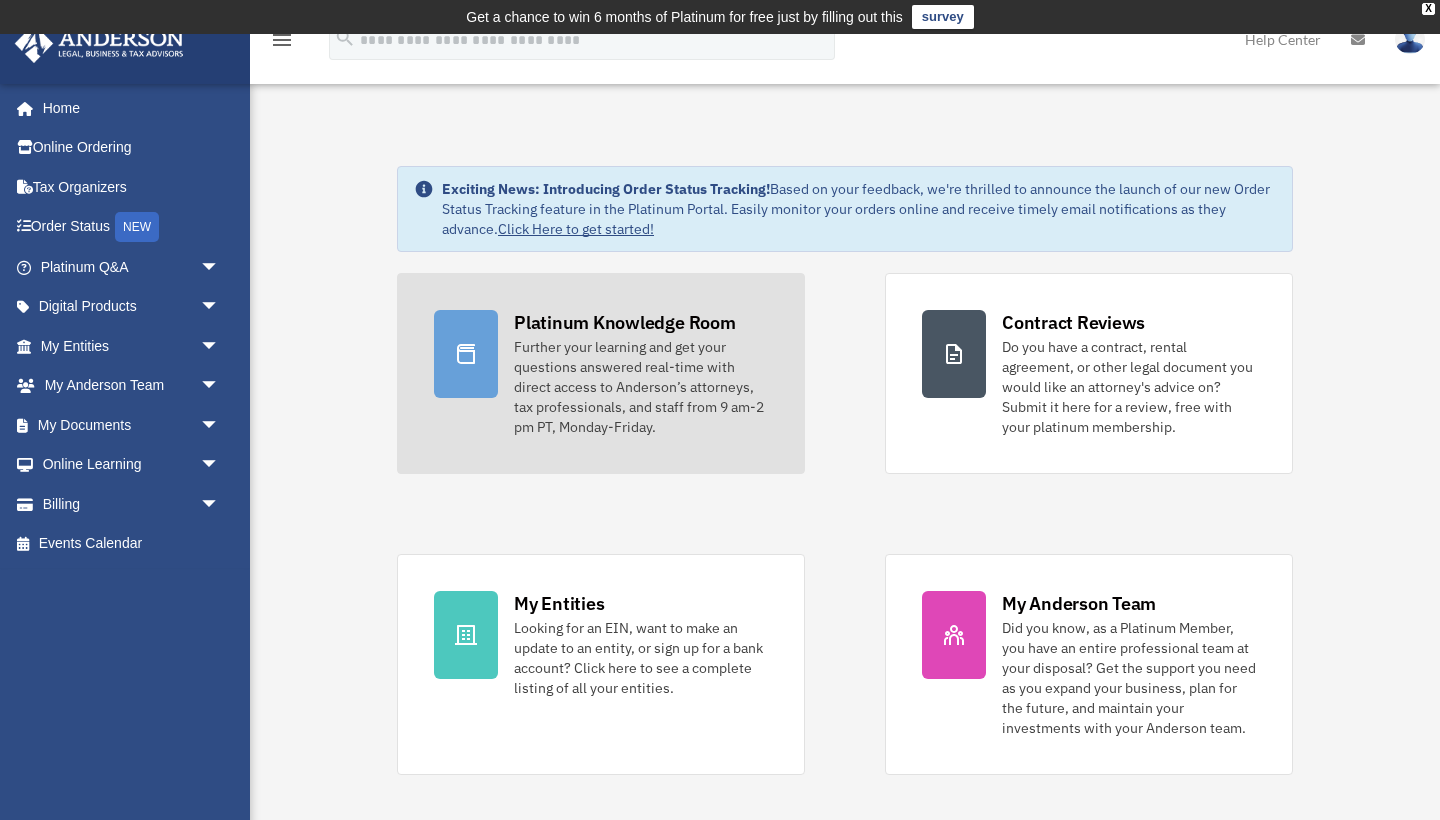scroll, scrollTop: 0, scrollLeft: 0, axis: both 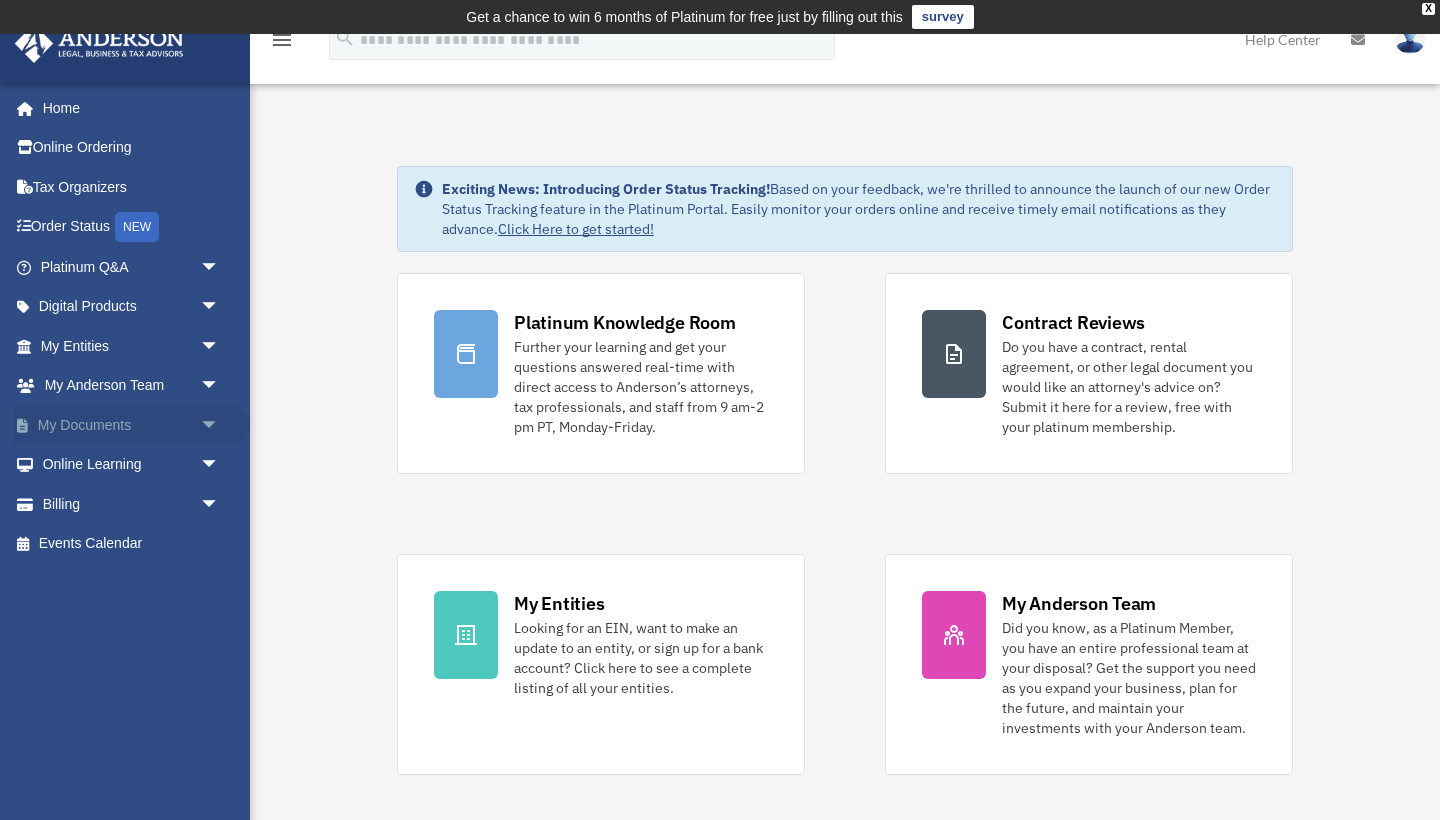 click on "My Documents arrow_drop_down" at bounding box center [132, 425] 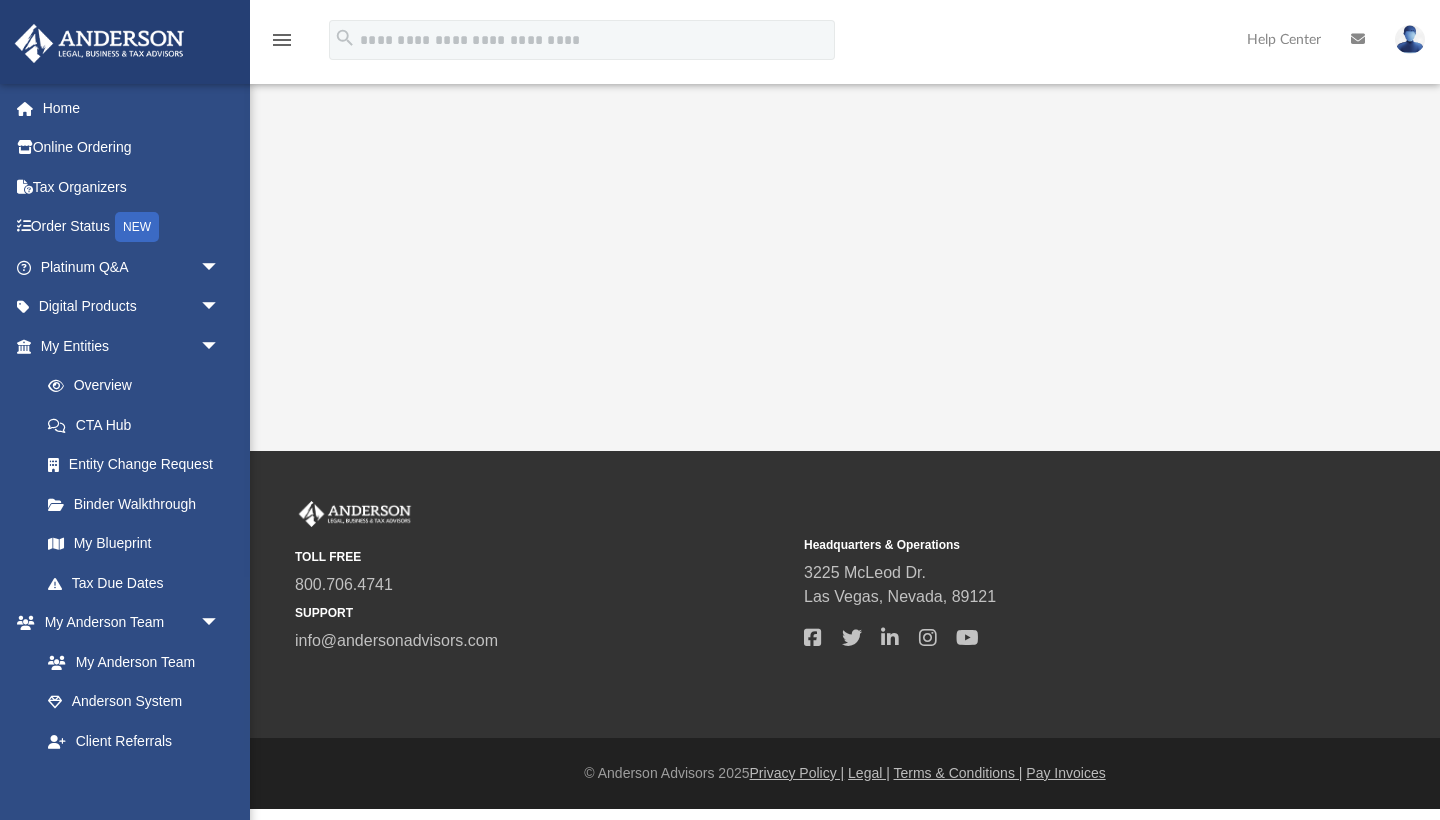 scroll, scrollTop: 0, scrollLeft: 0, axis: both 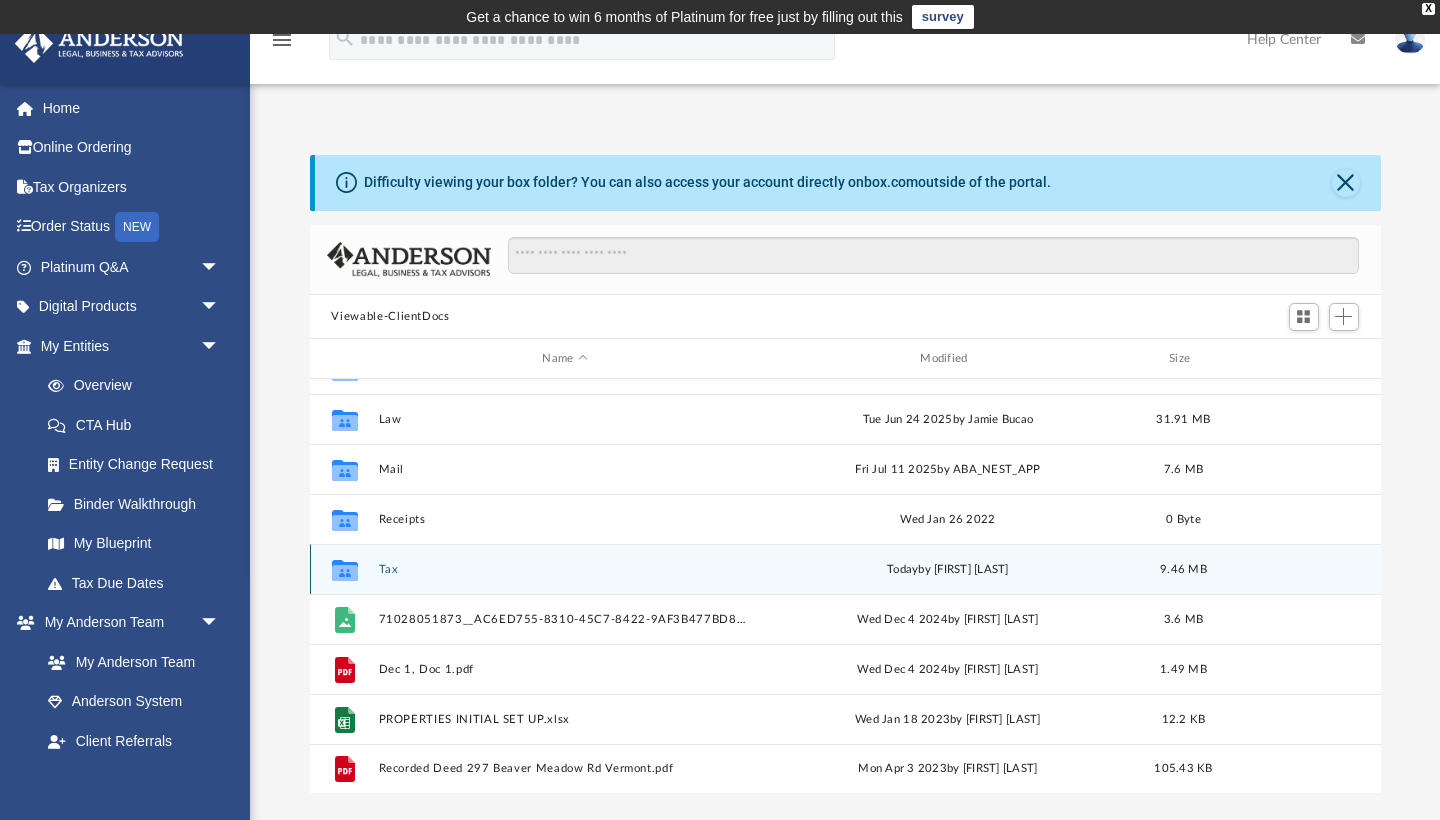click on "Tax" at bounding box center (565, 569) 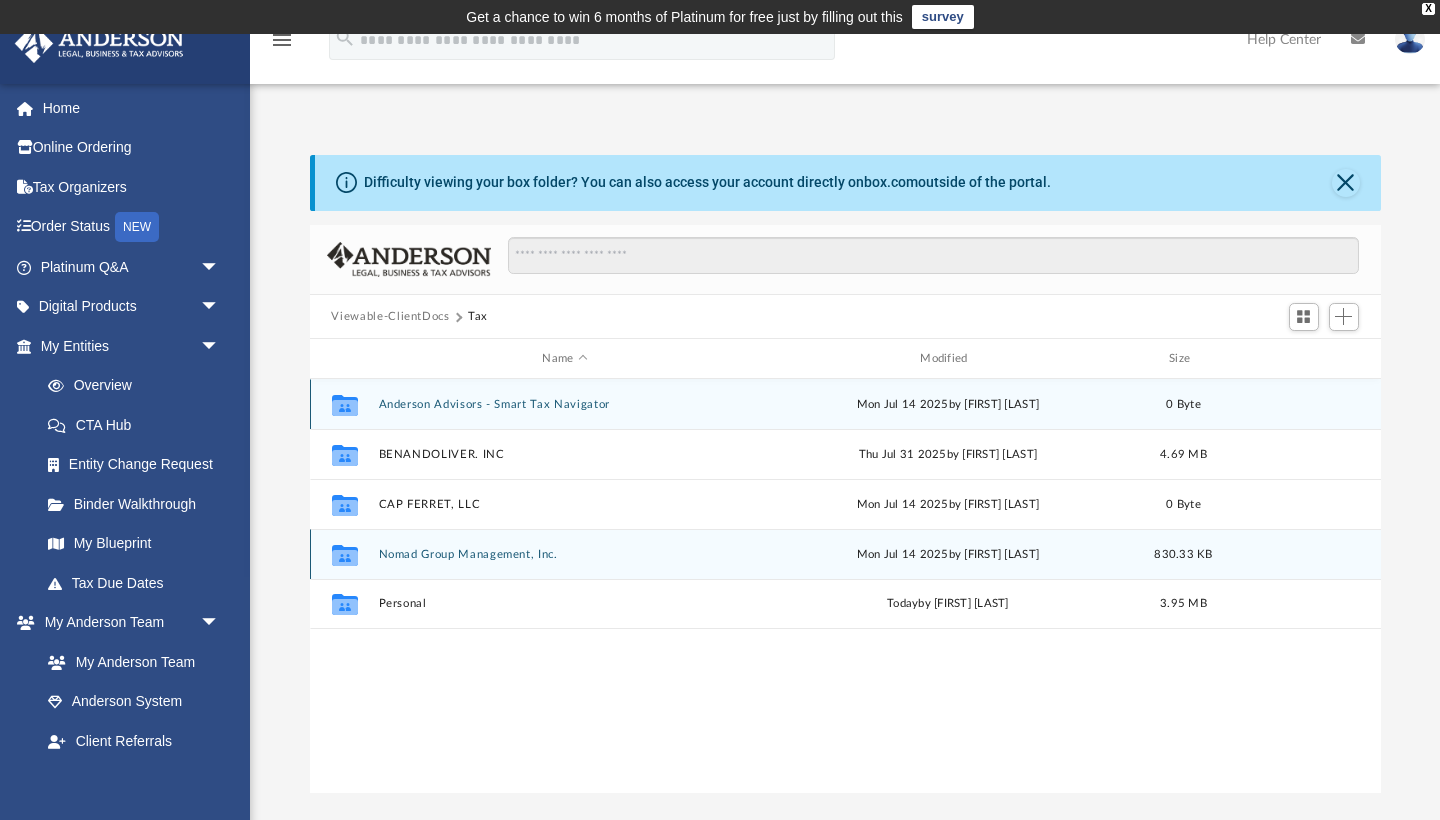 scroll, scrollTop: 0, scrollLeft: 0, axis: both 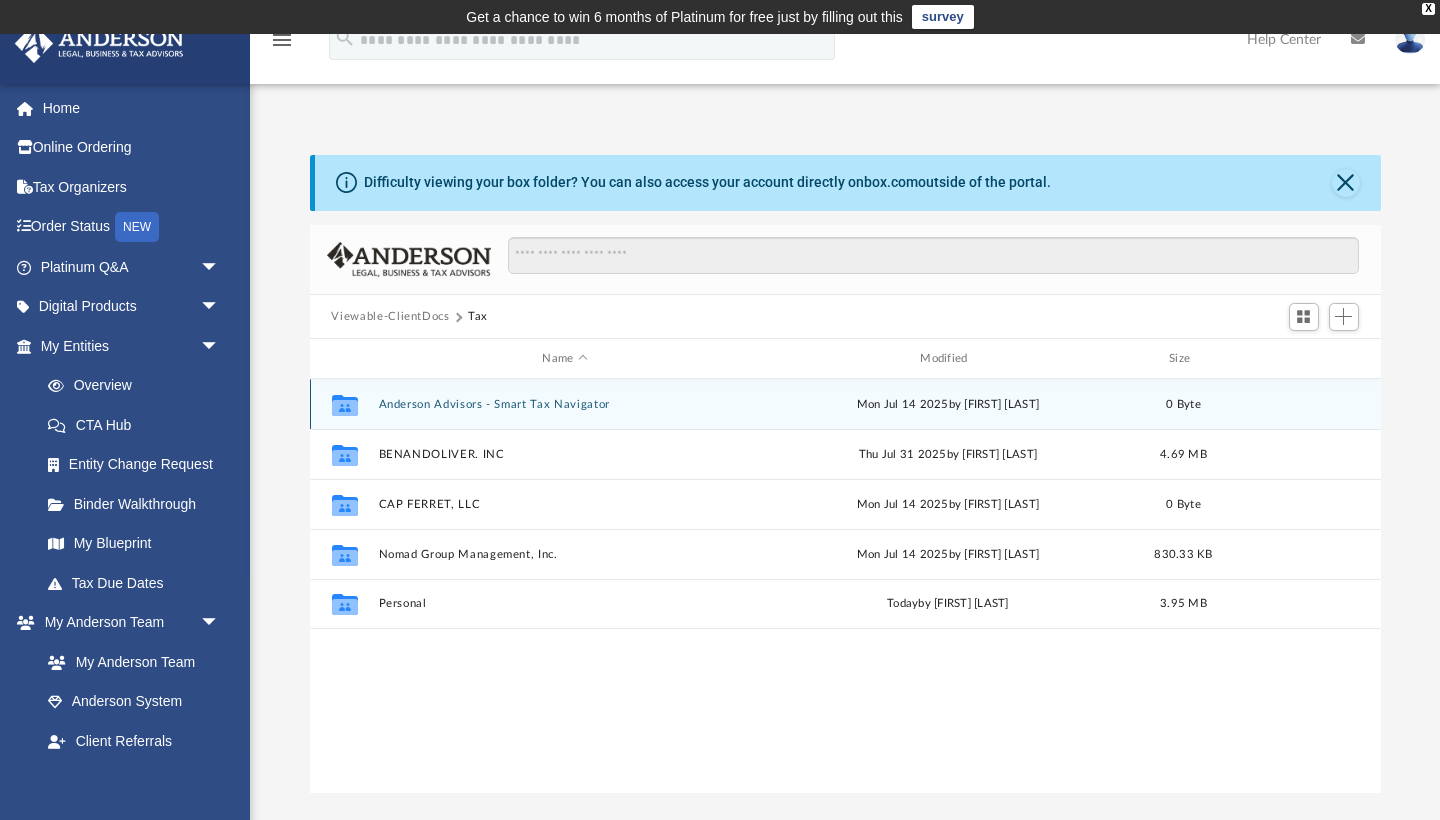 click on "[COMPANY] - Smart Tax Navigator" at bounding box center [565, 404] 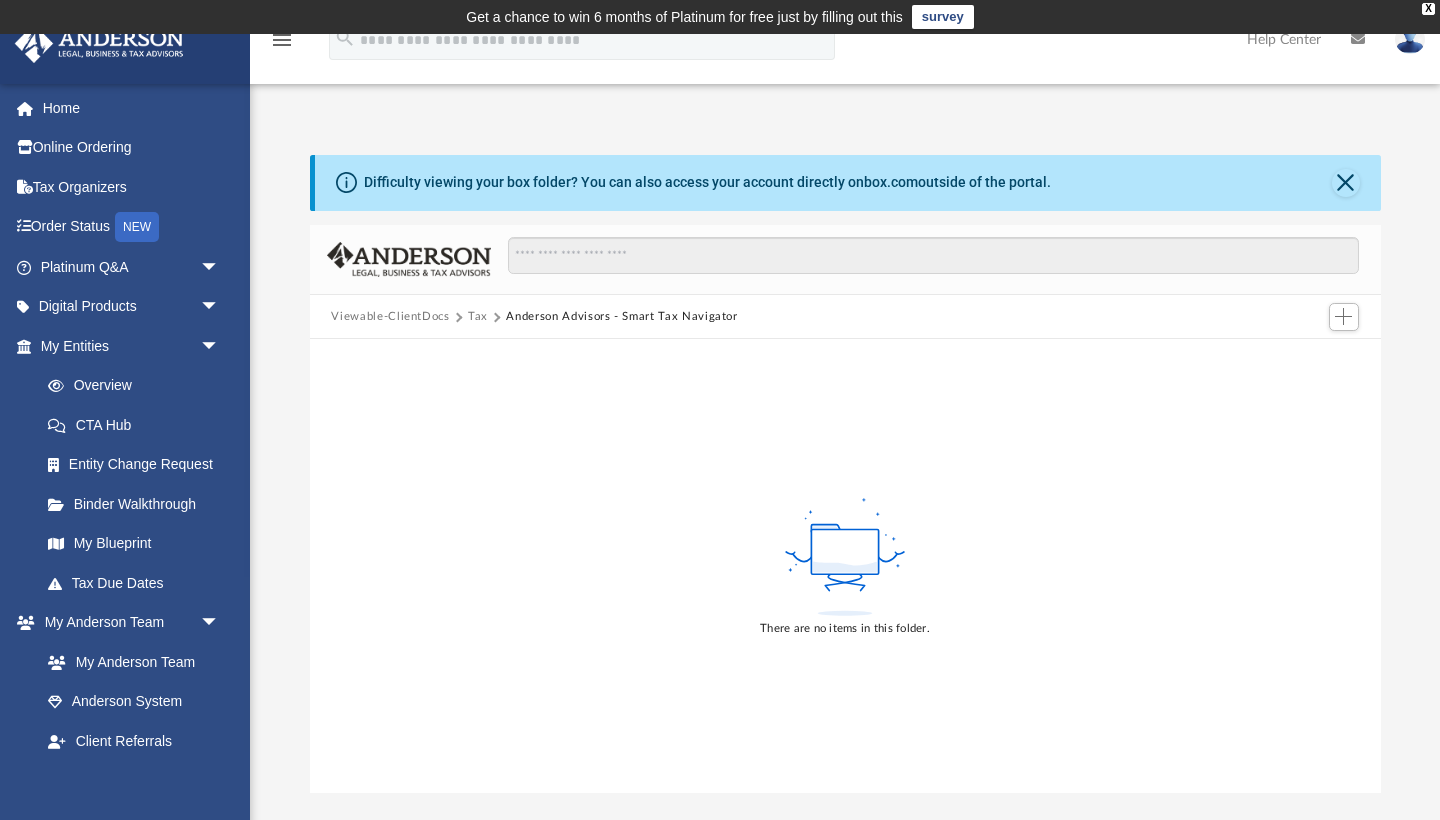 click on "Tax" at bounding box center (478, 317) 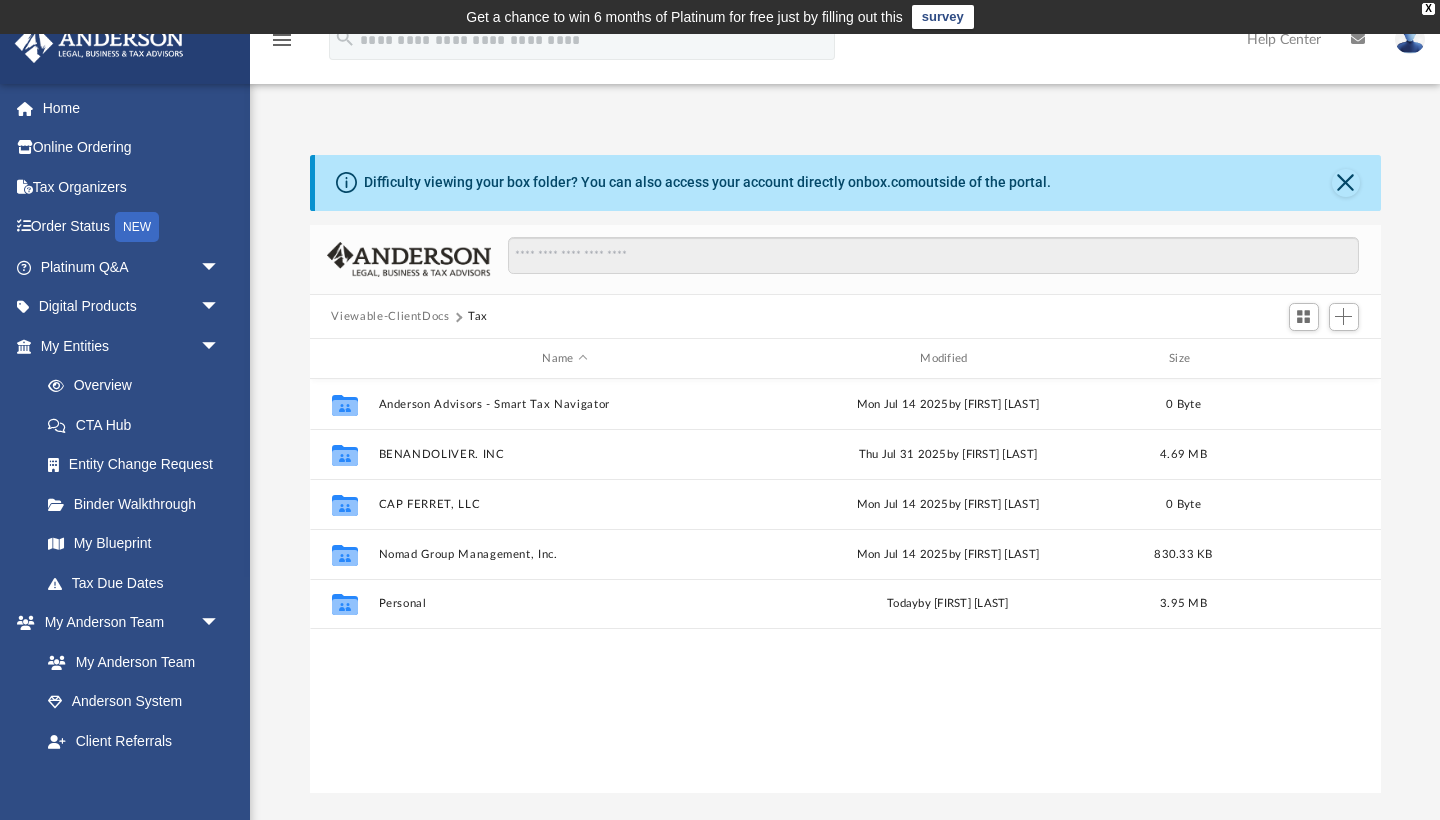 scroll, scrollTop: 455, scrollLeft: 1071, axis: both 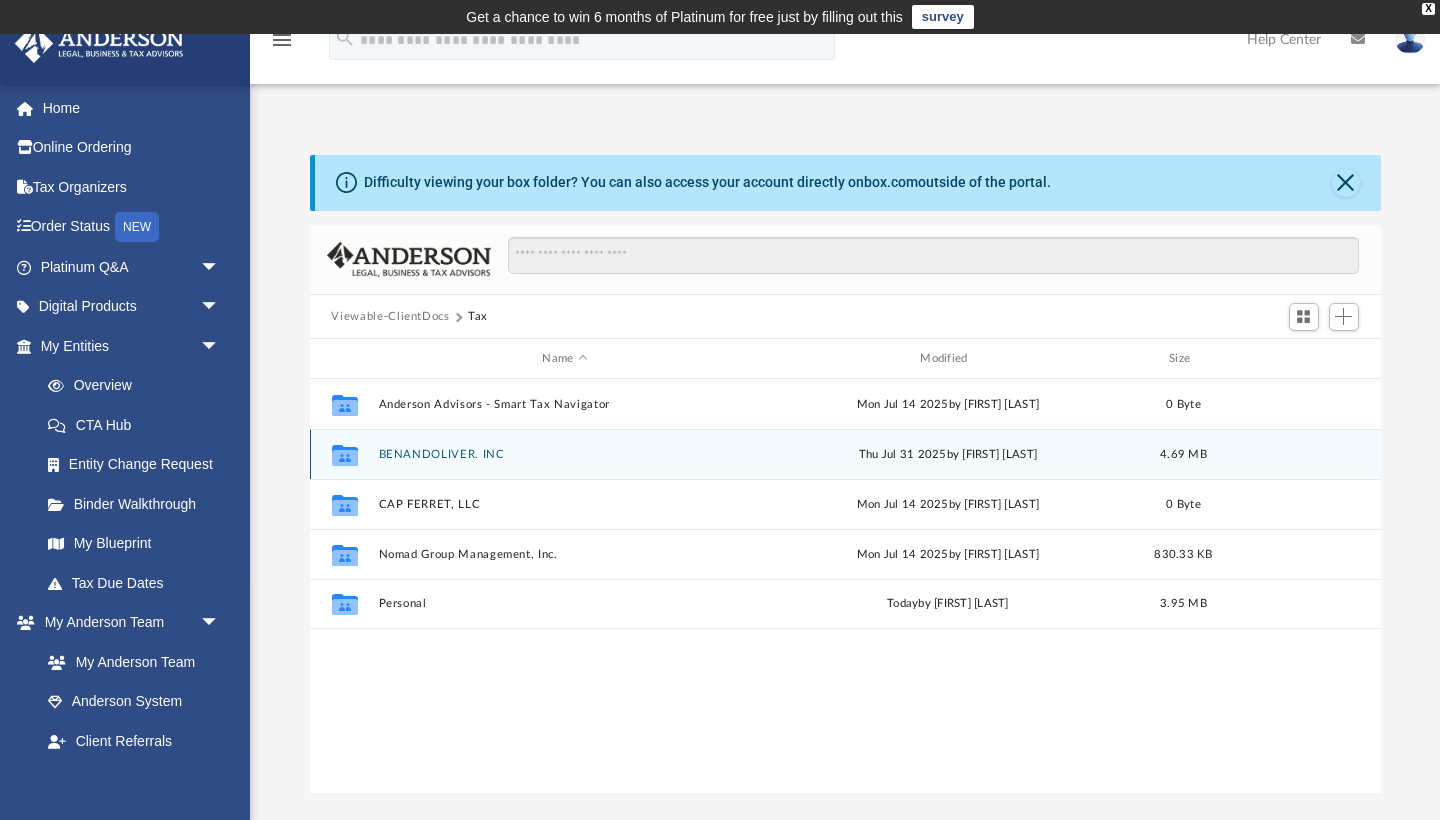 click on "[COMPANY]" at bounding box center [565, 454] 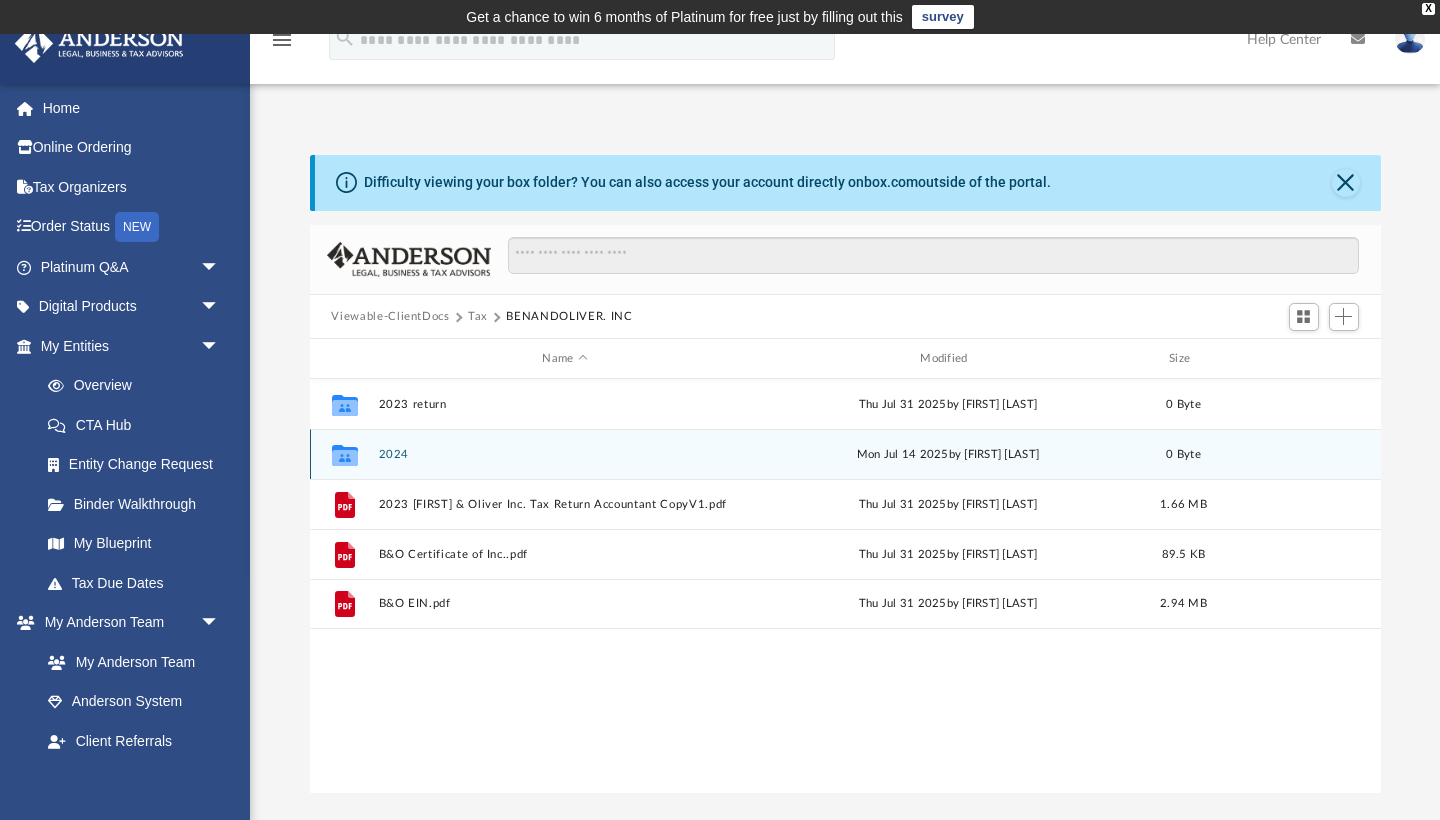 click on "2024" at bounding box center [565, 454] 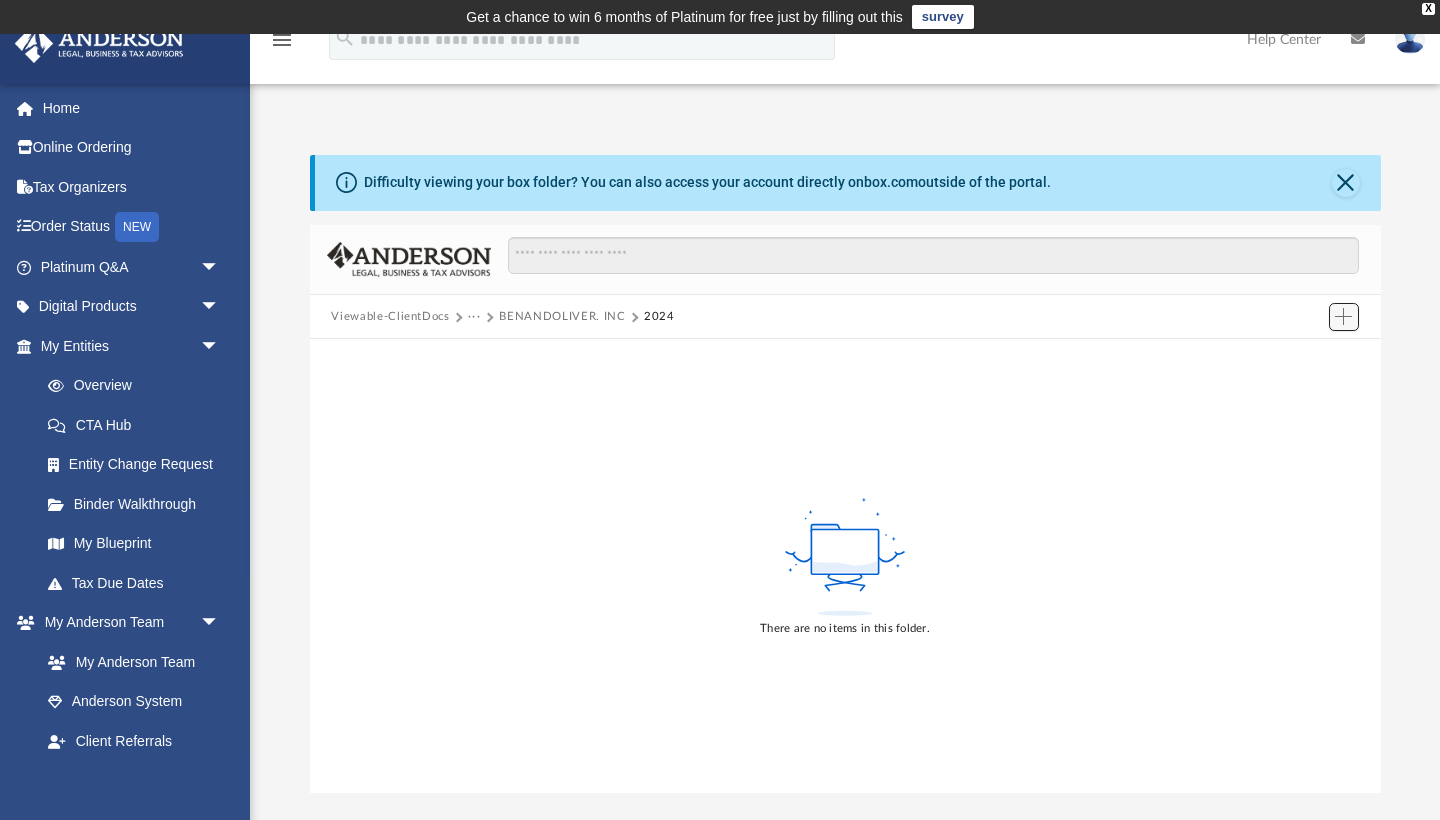 click at bounding box center (1343, 316) 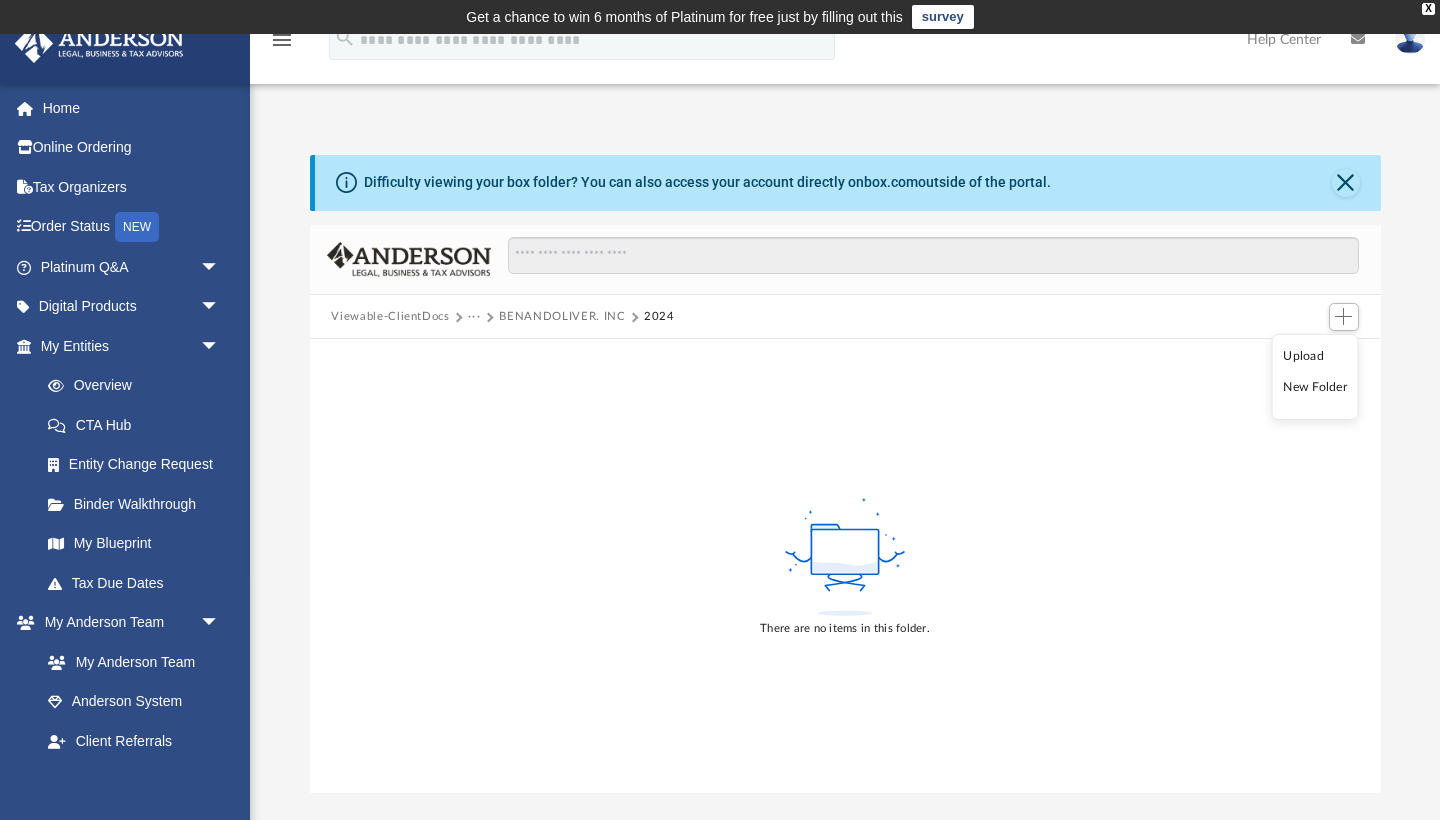 click on "Upload" at bounding box center (1315, 356) 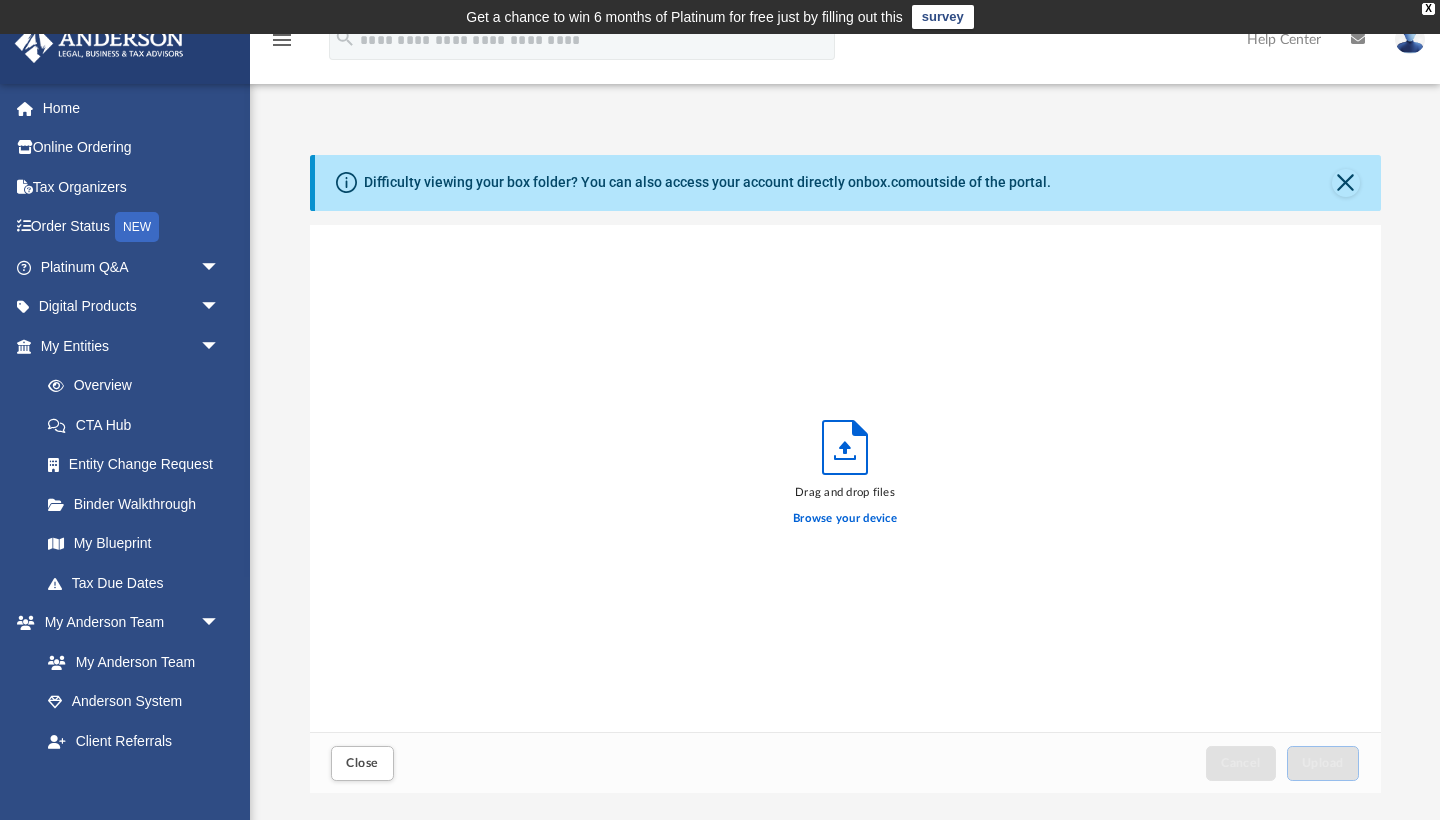 scroll, scrollTop: 1, scrollLeft: 1, axis: both 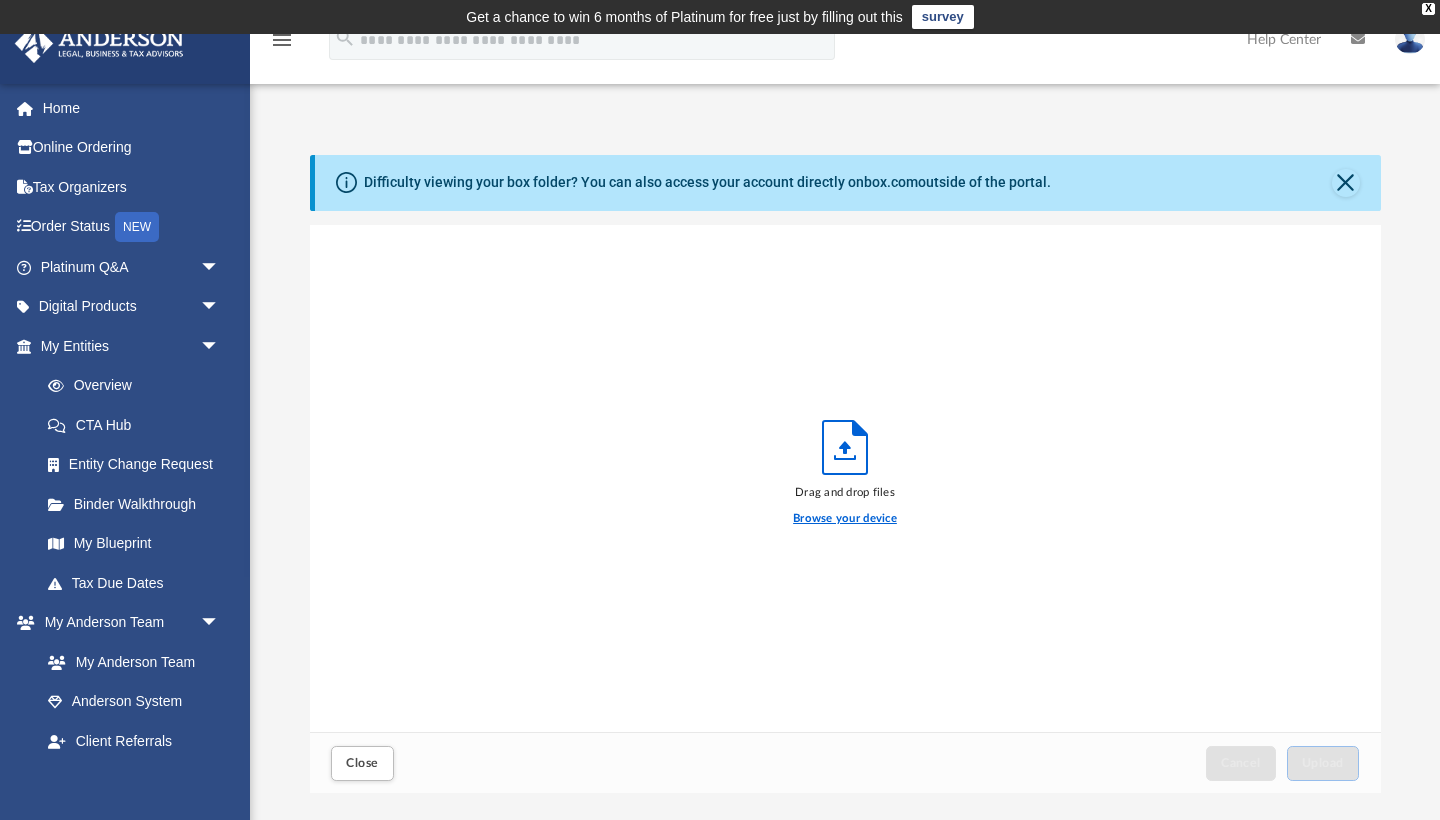 click on "Browse your device" at bounding box center [845, 519] 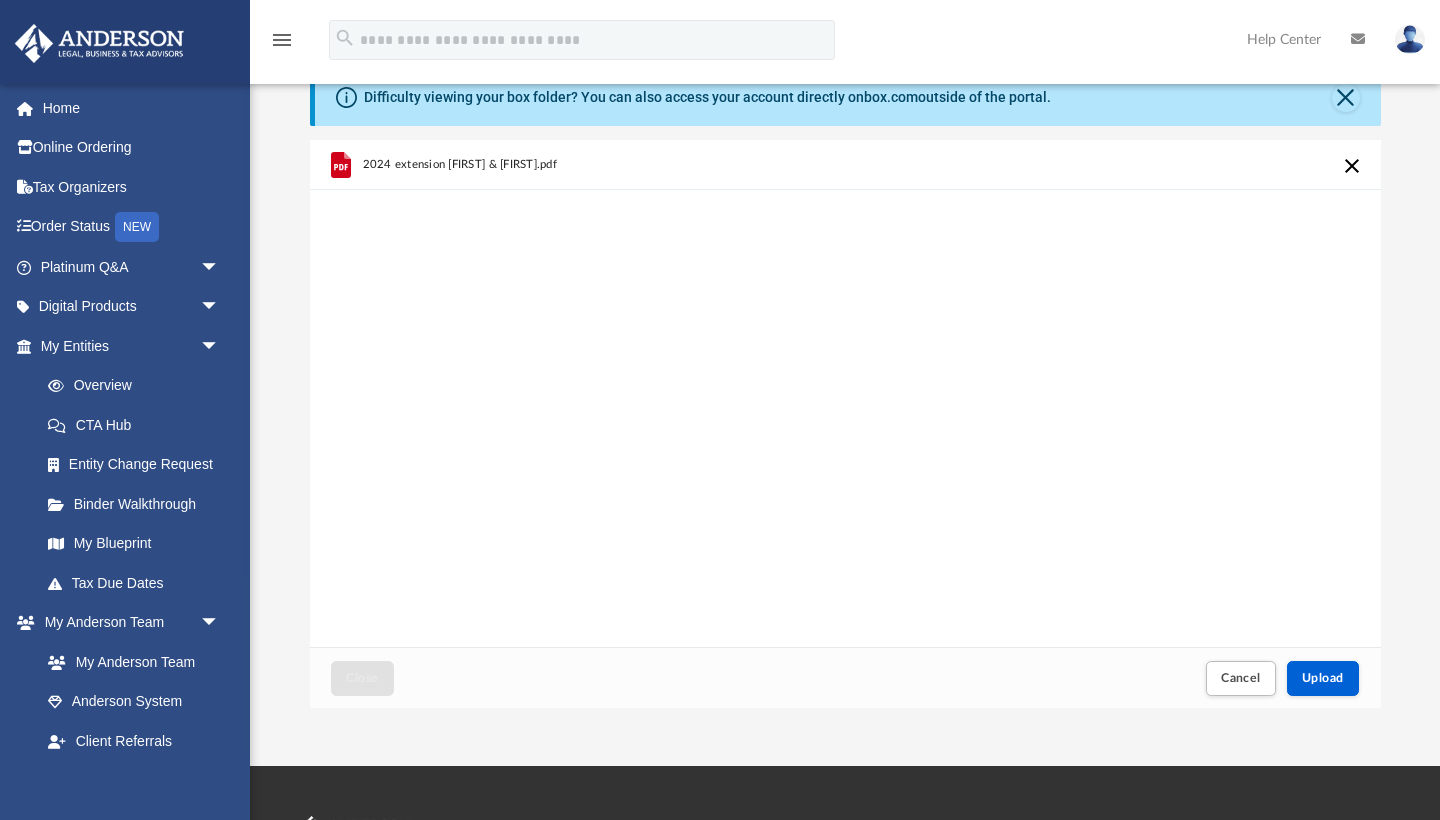 scroll, scrollTop: 85, scrollLeft: 0, axis: vertical 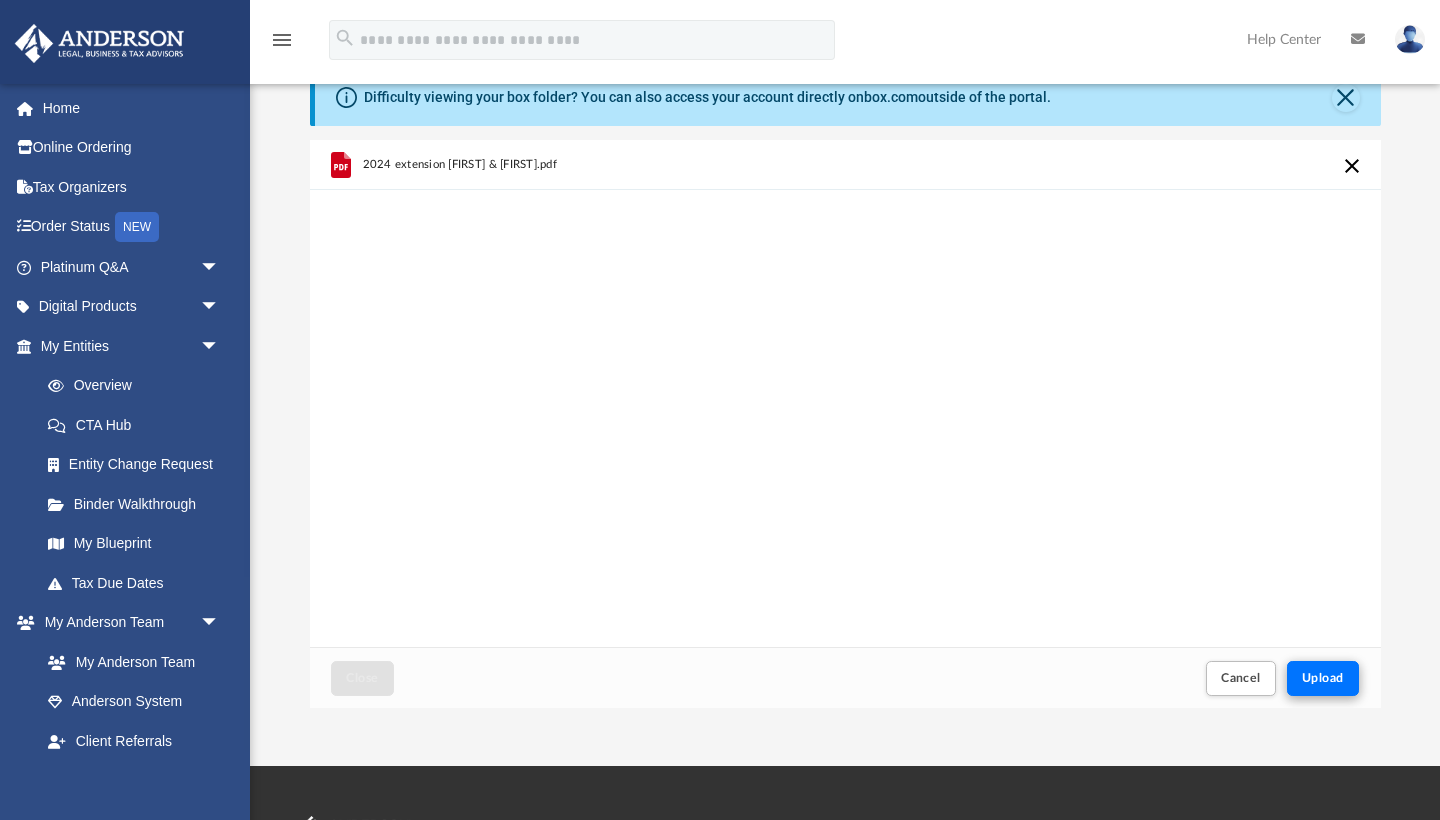 click on "Upload" at bounding box center [1323, 678] 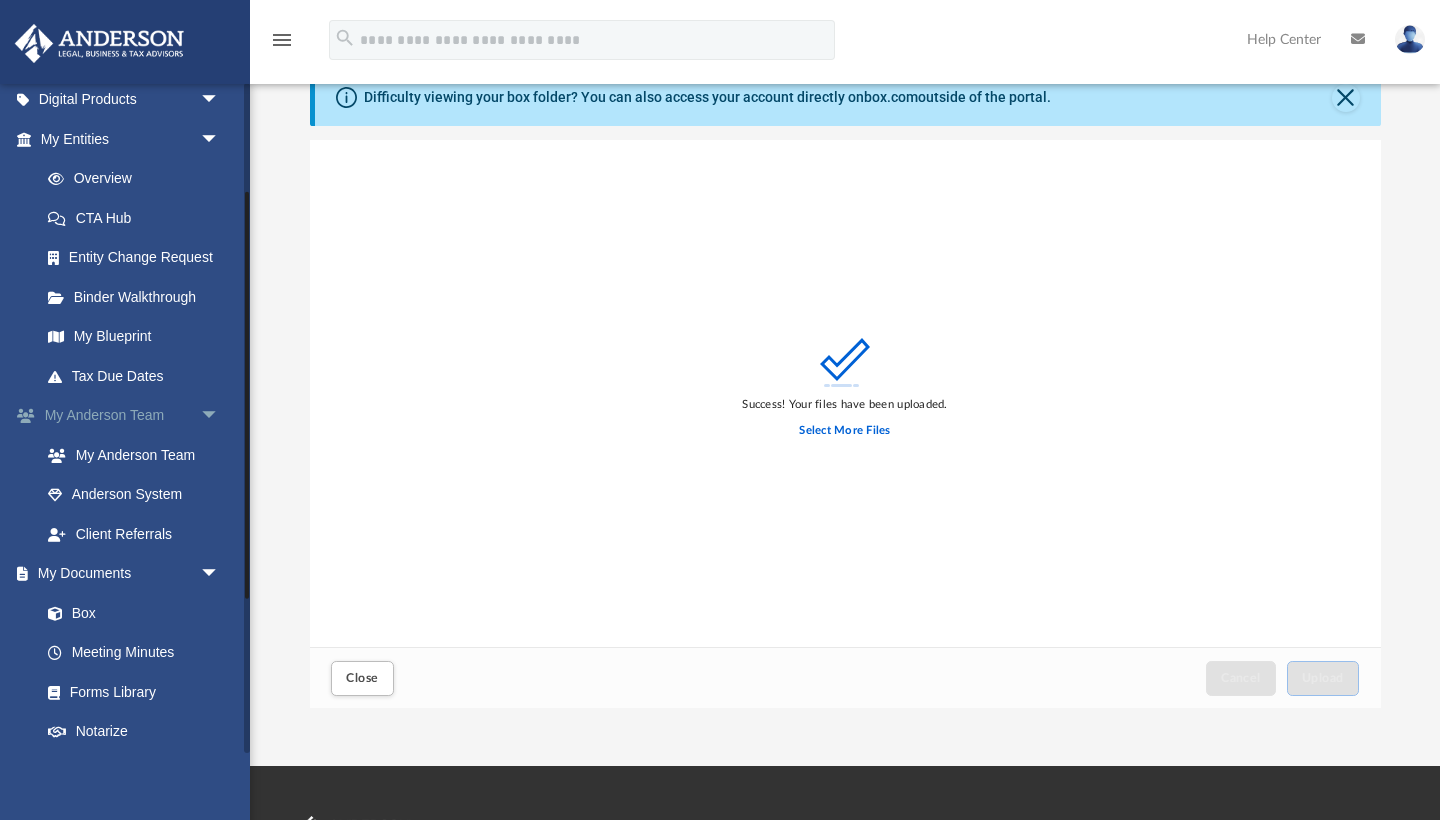 scroll, scrollTop: 247, scrollLeft: 0, axis: vertical 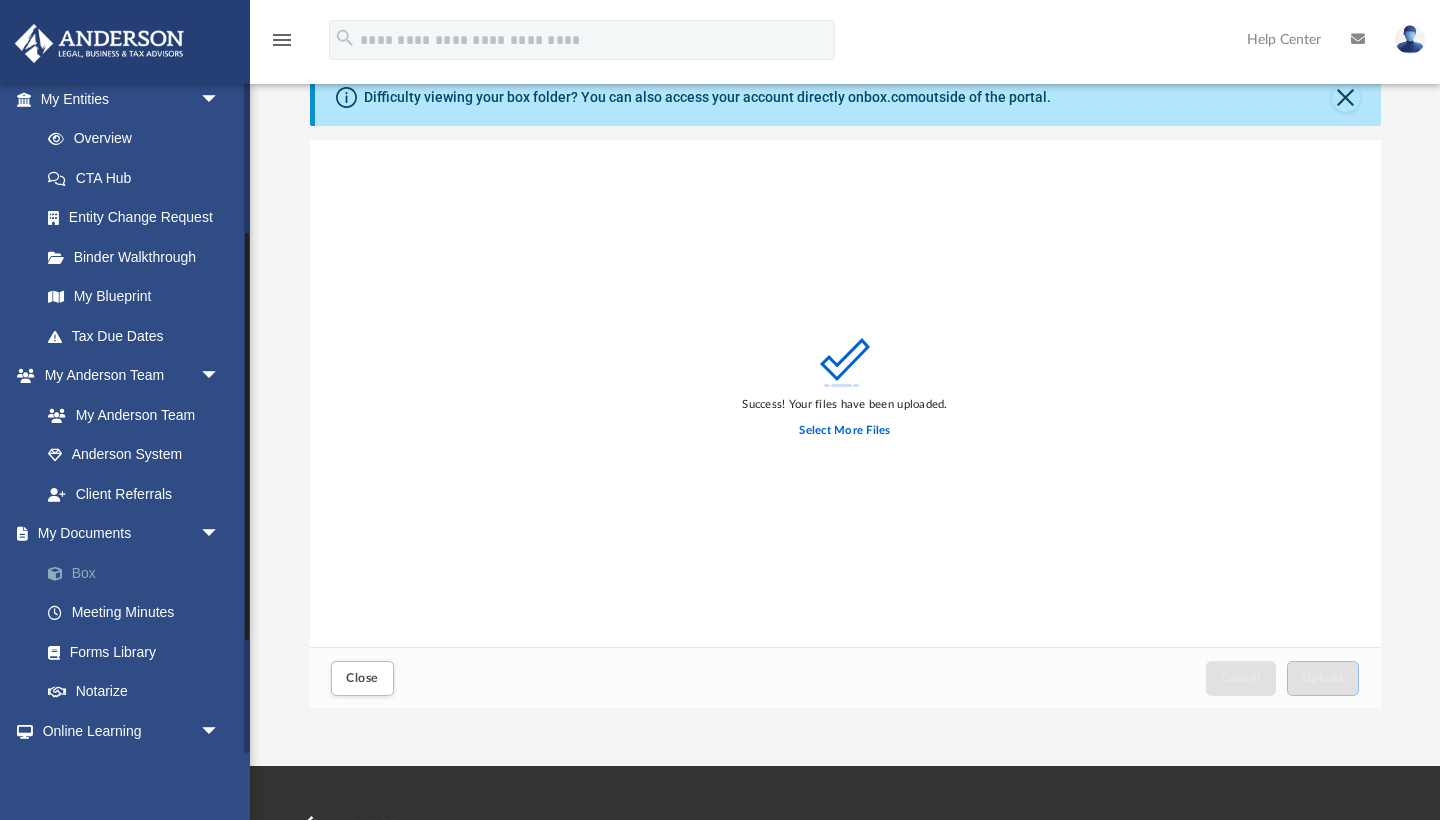 click on "Box" at bounding box center [139, 573] 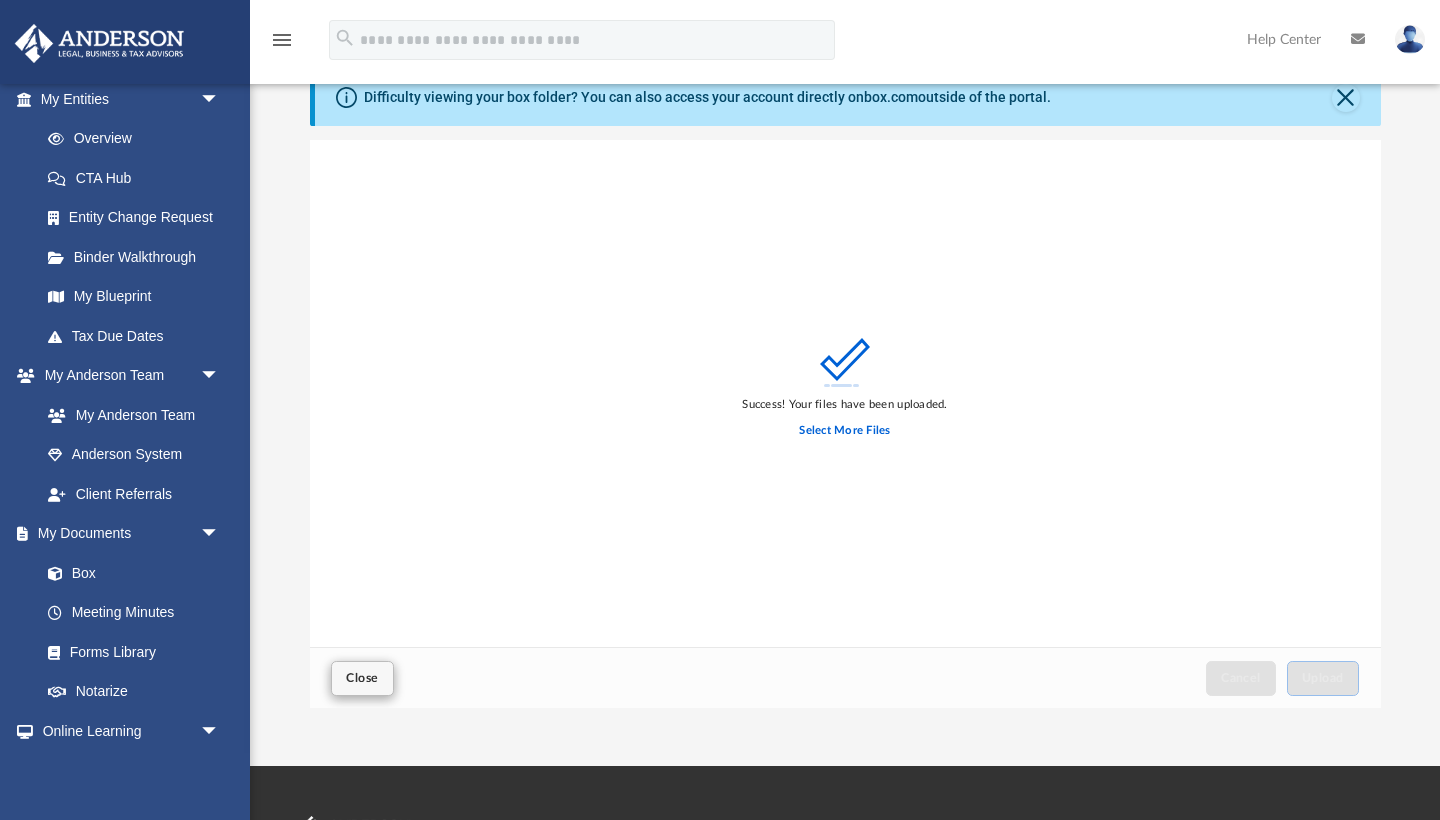 click on "Close" at bounding box center (362, 678) 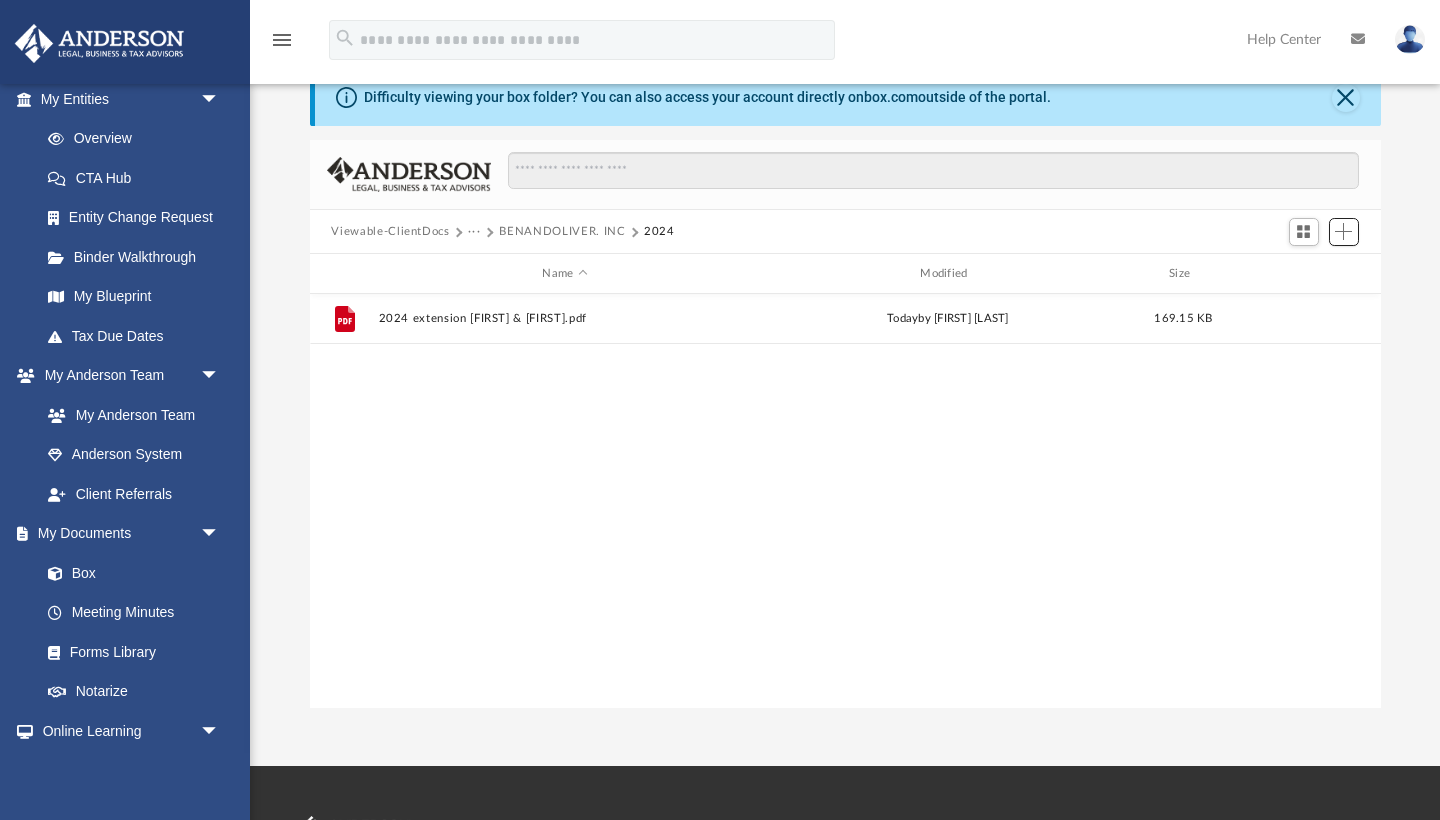 scroll, scrollTop: 1, scrollLeft: 1, axis: both 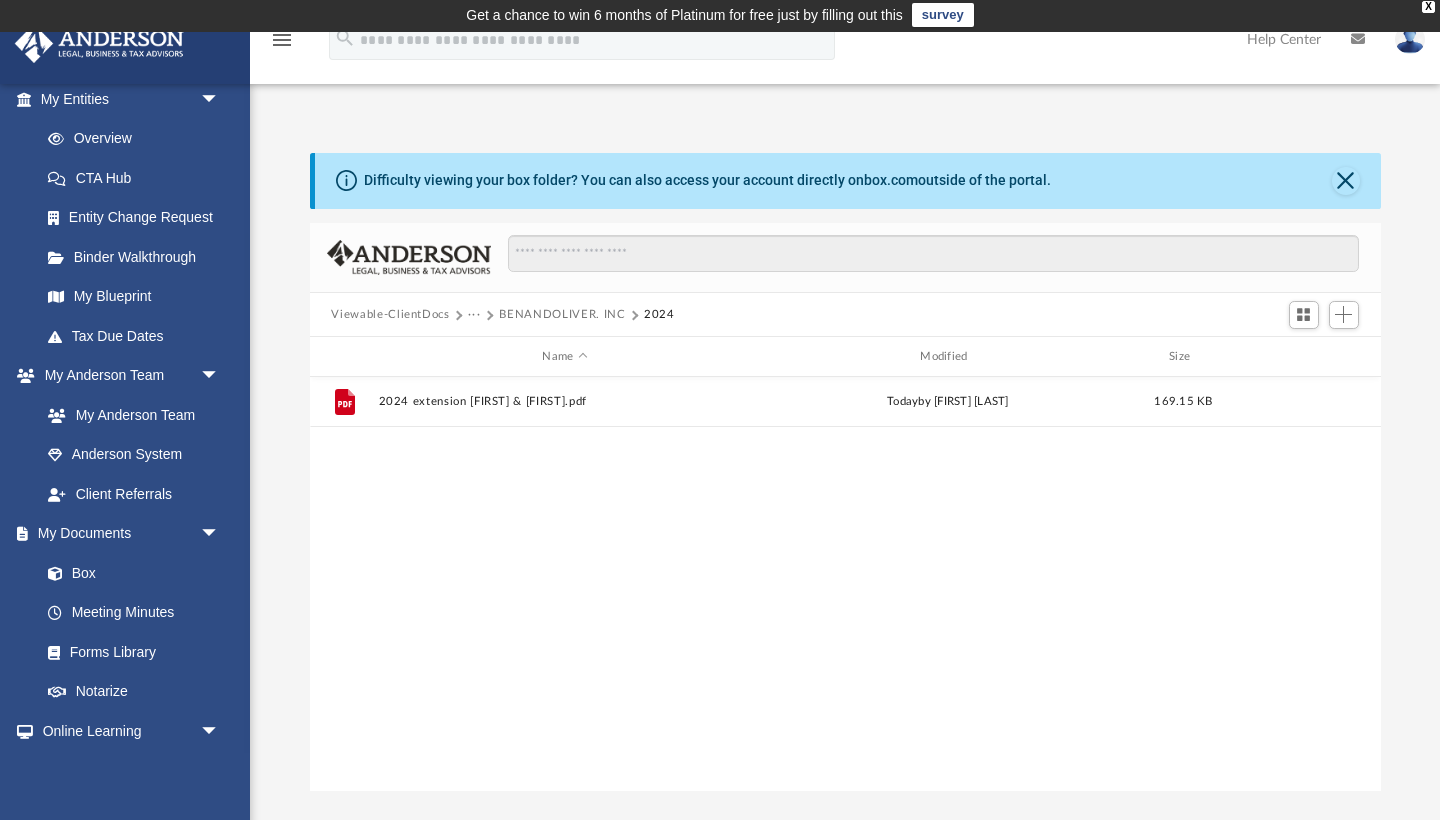 click on "Viewable-ClientDocs" at bounding box center (390, 315) 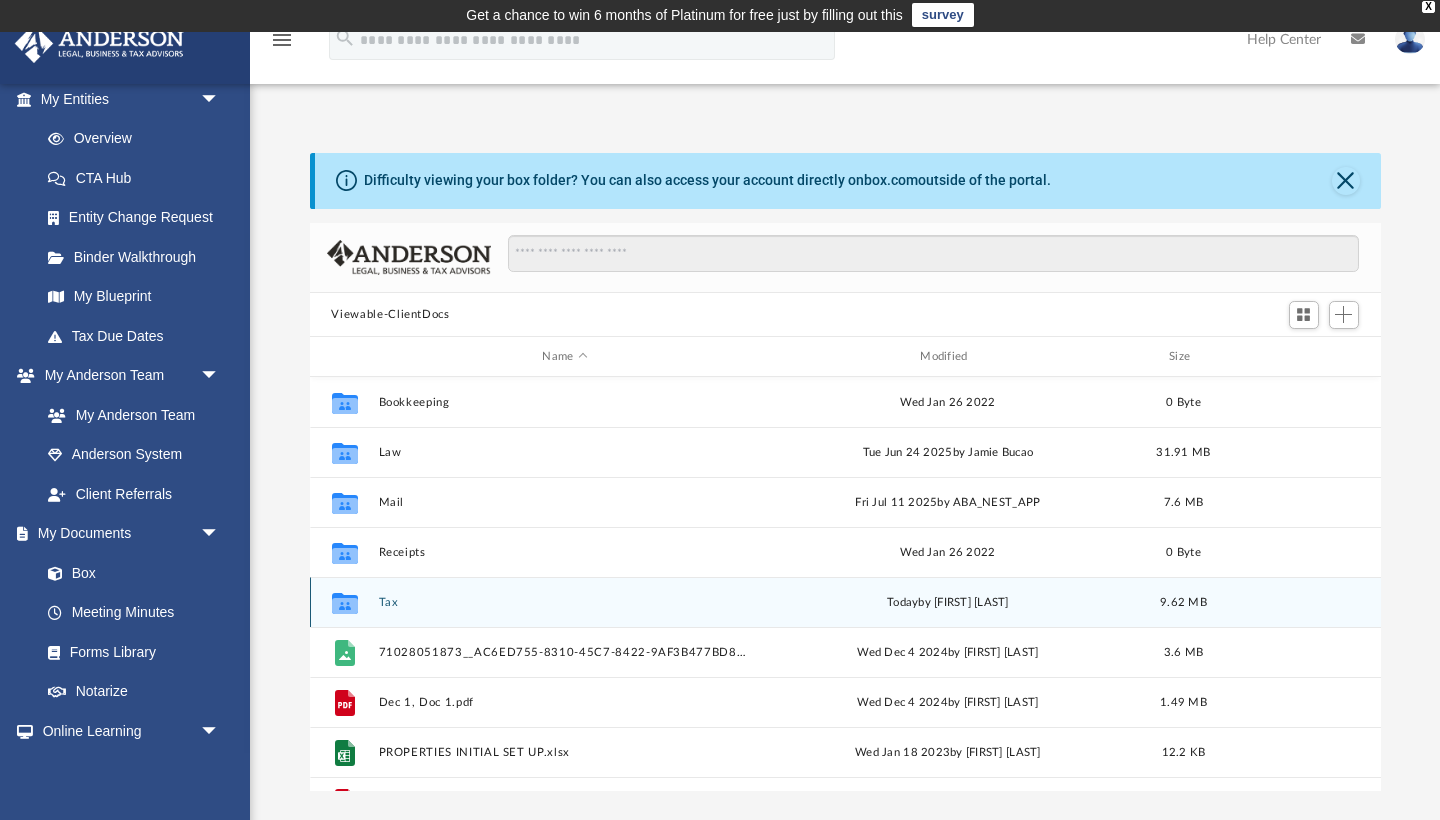 click on "Tax" at bounding box center (565, 602) 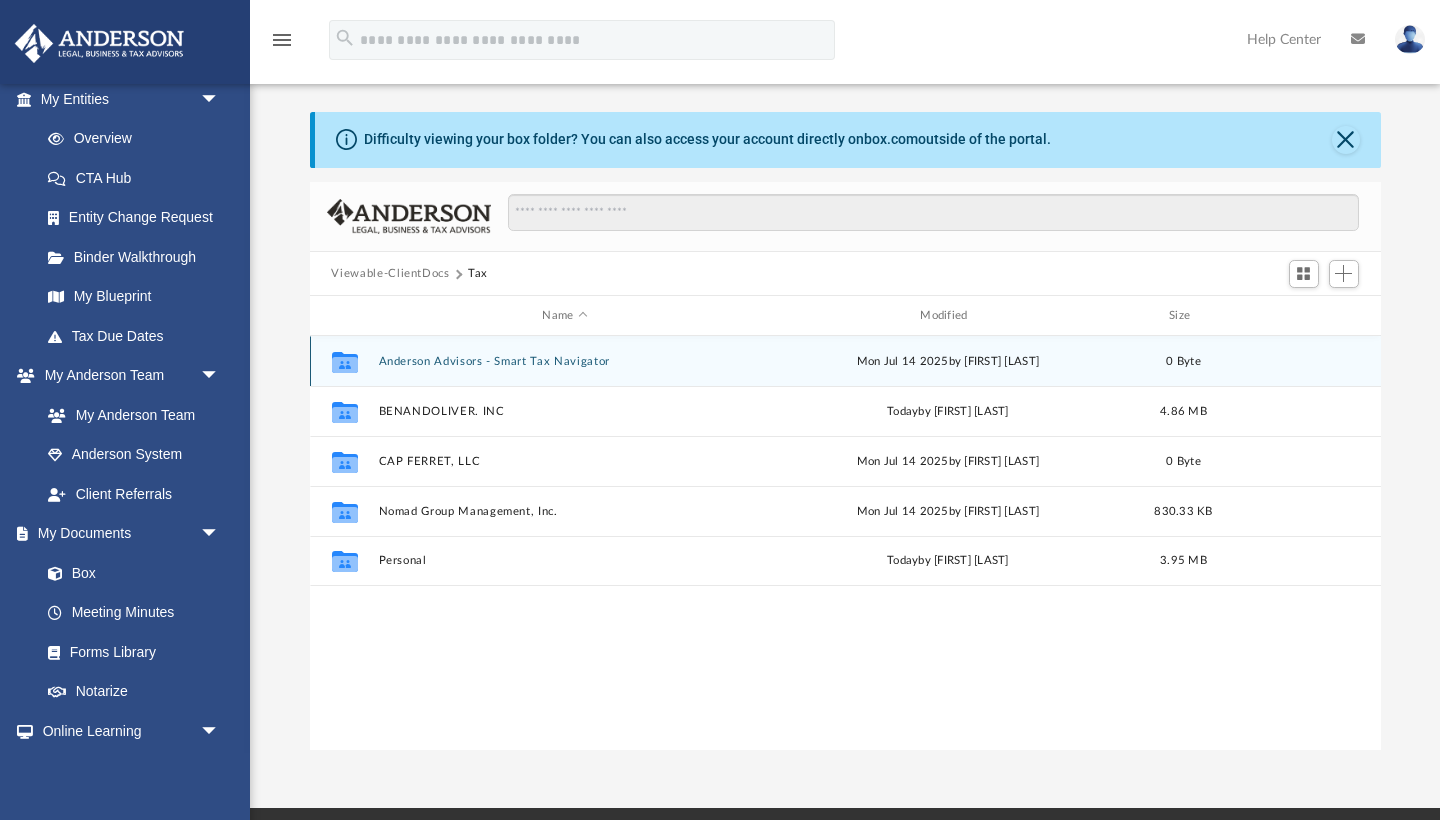 scroll, scrollTop: 41, scrollLeft: 0, axis: vertical 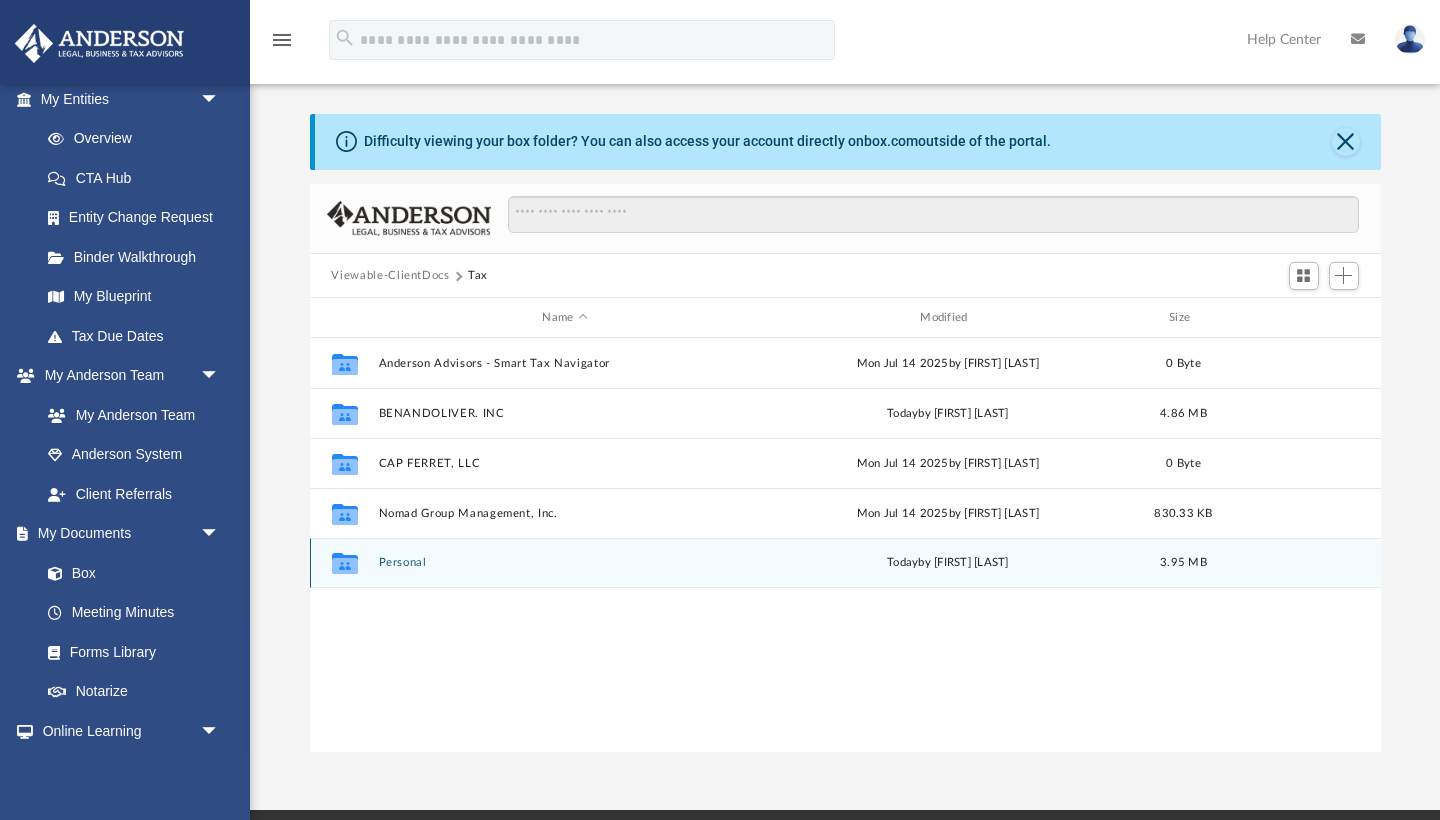 click on "Personal" at bounding box center (565, 563) 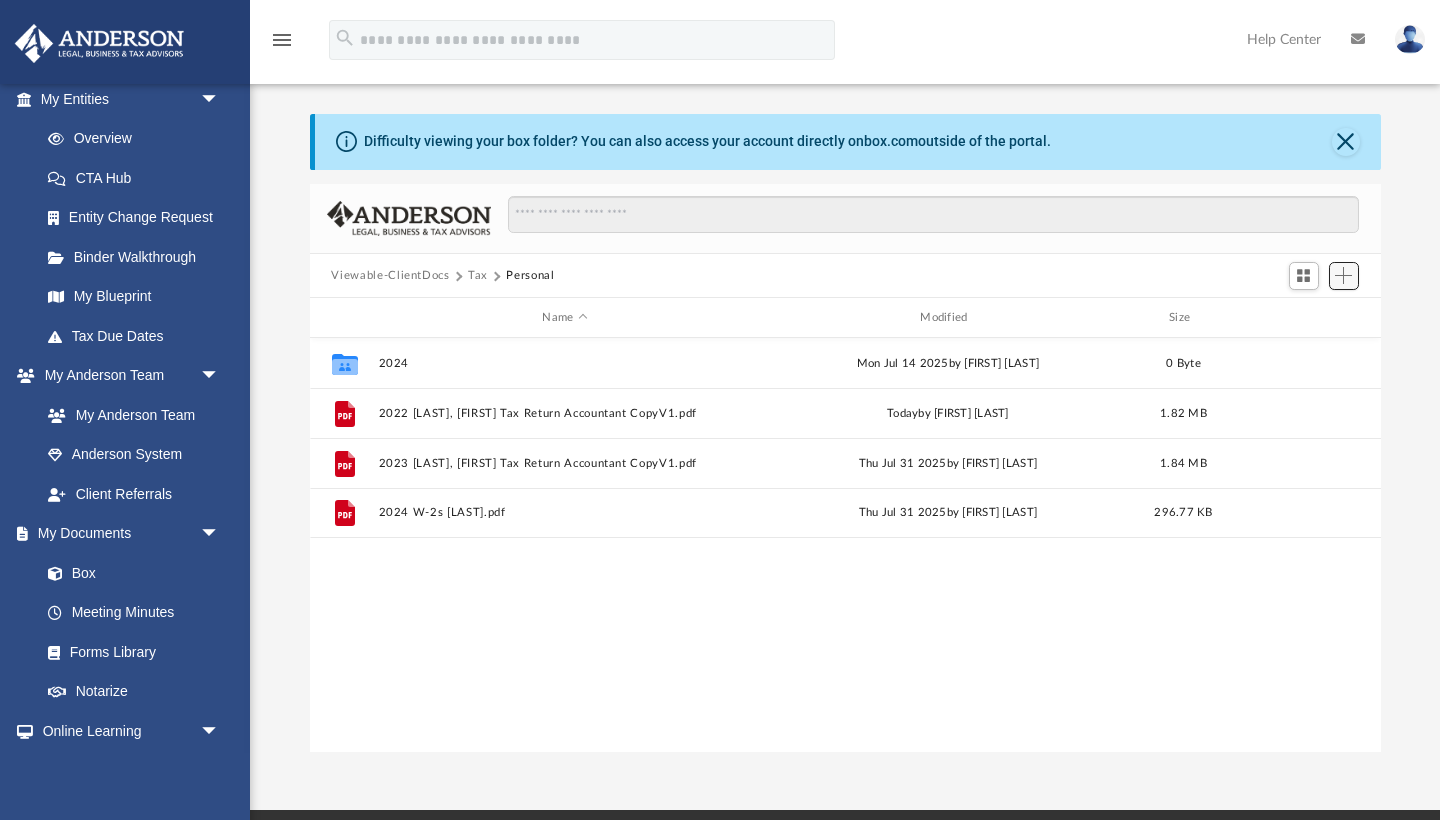 click at bounding box center (1343, 275) 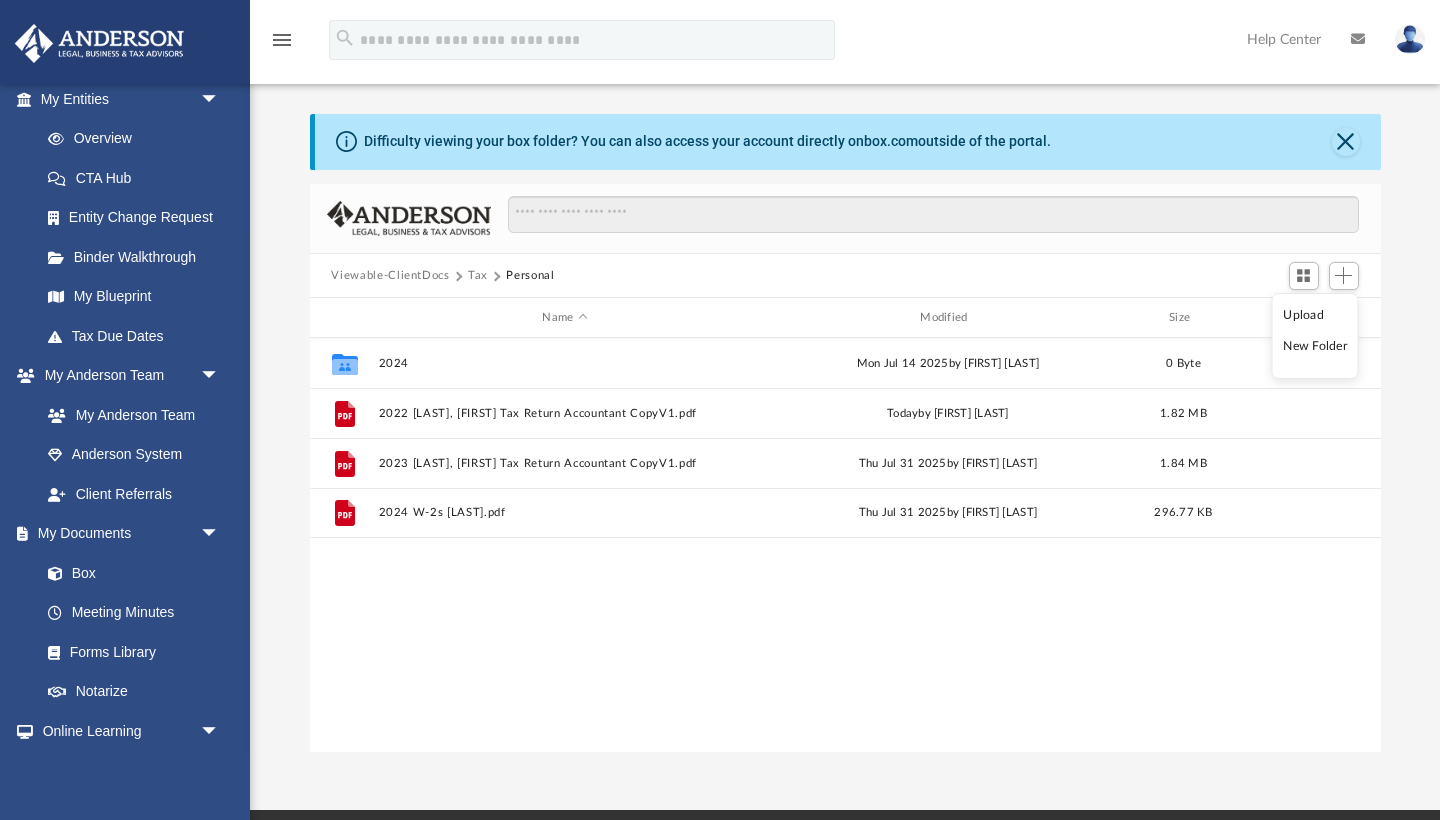 click on "Upload" at bounding box center (1315, 315) 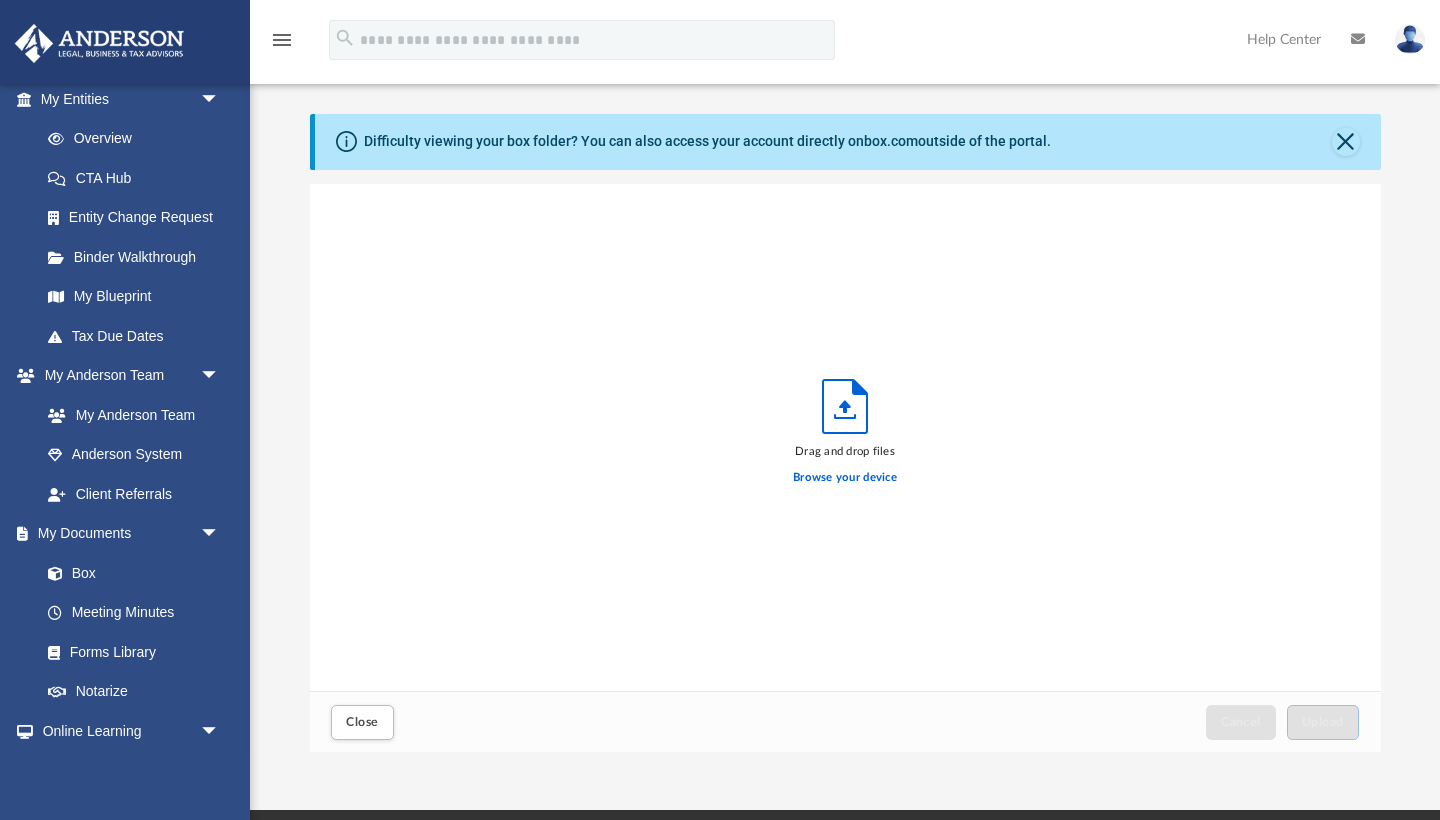 scroll, scrollTop: 1, scrollLeft: 1, axis: both 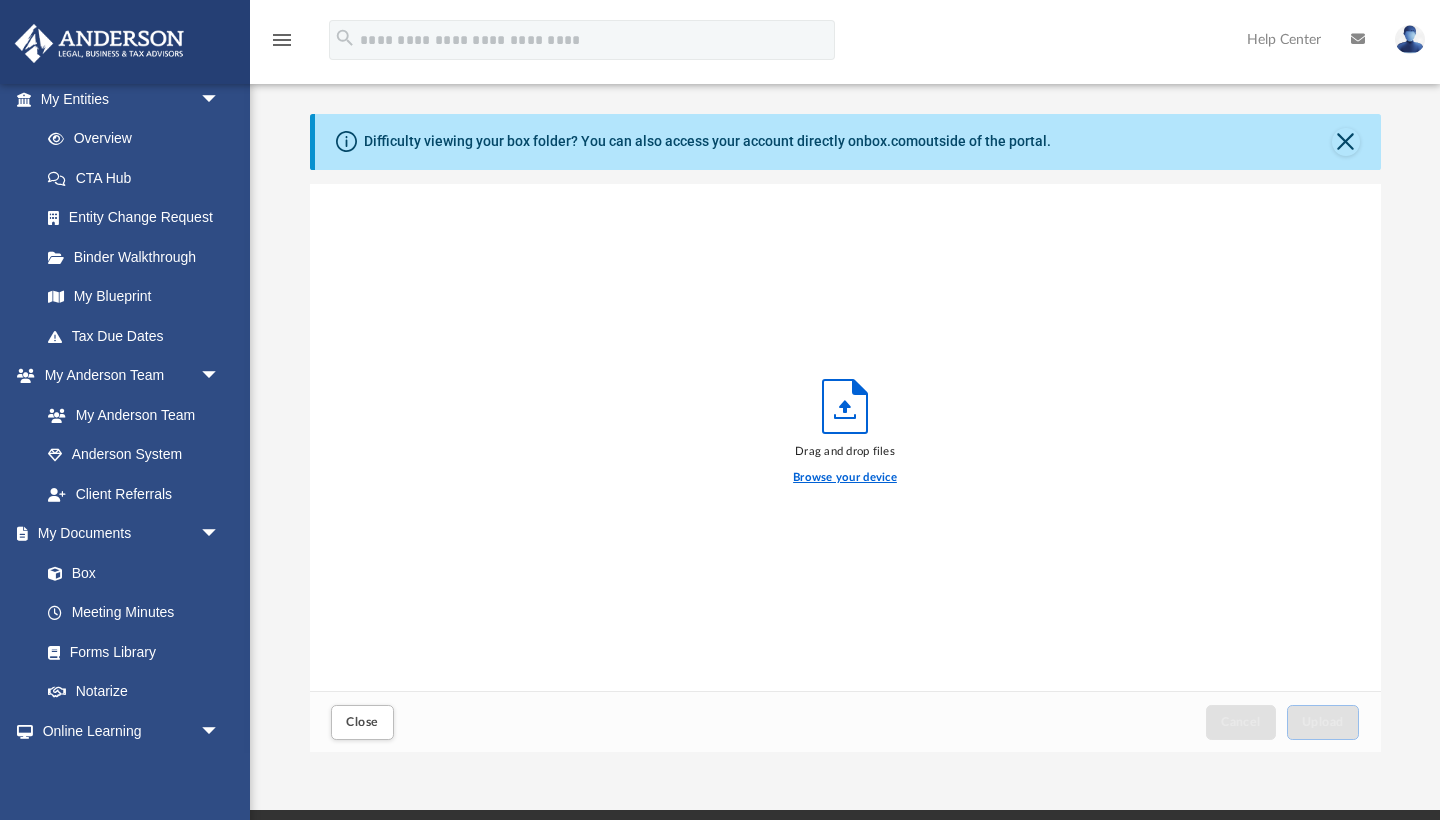 click on "Browse your device" at bounding box center (845, 478) 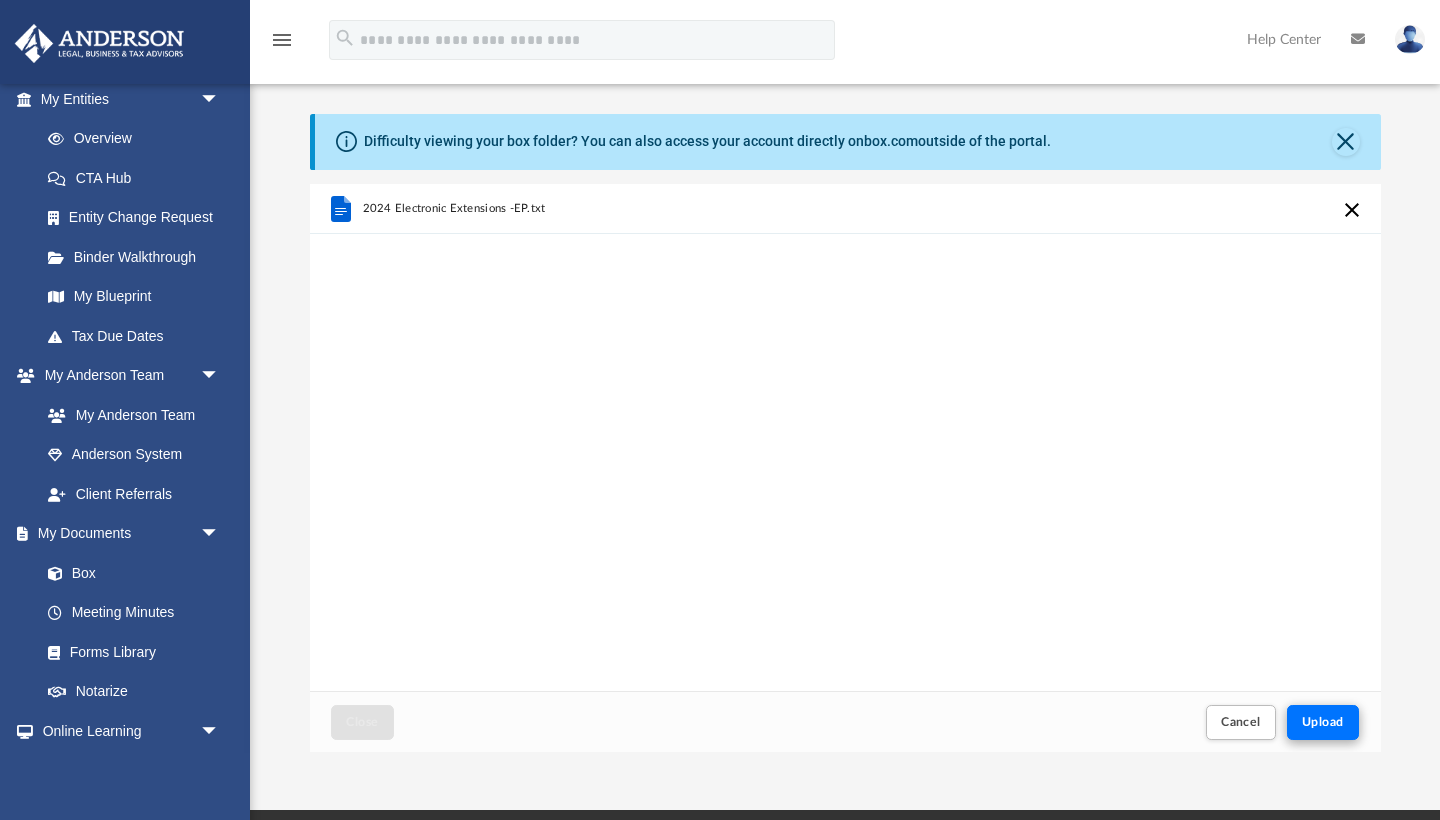 click on "Upload" at bounding box center (1323, 722) 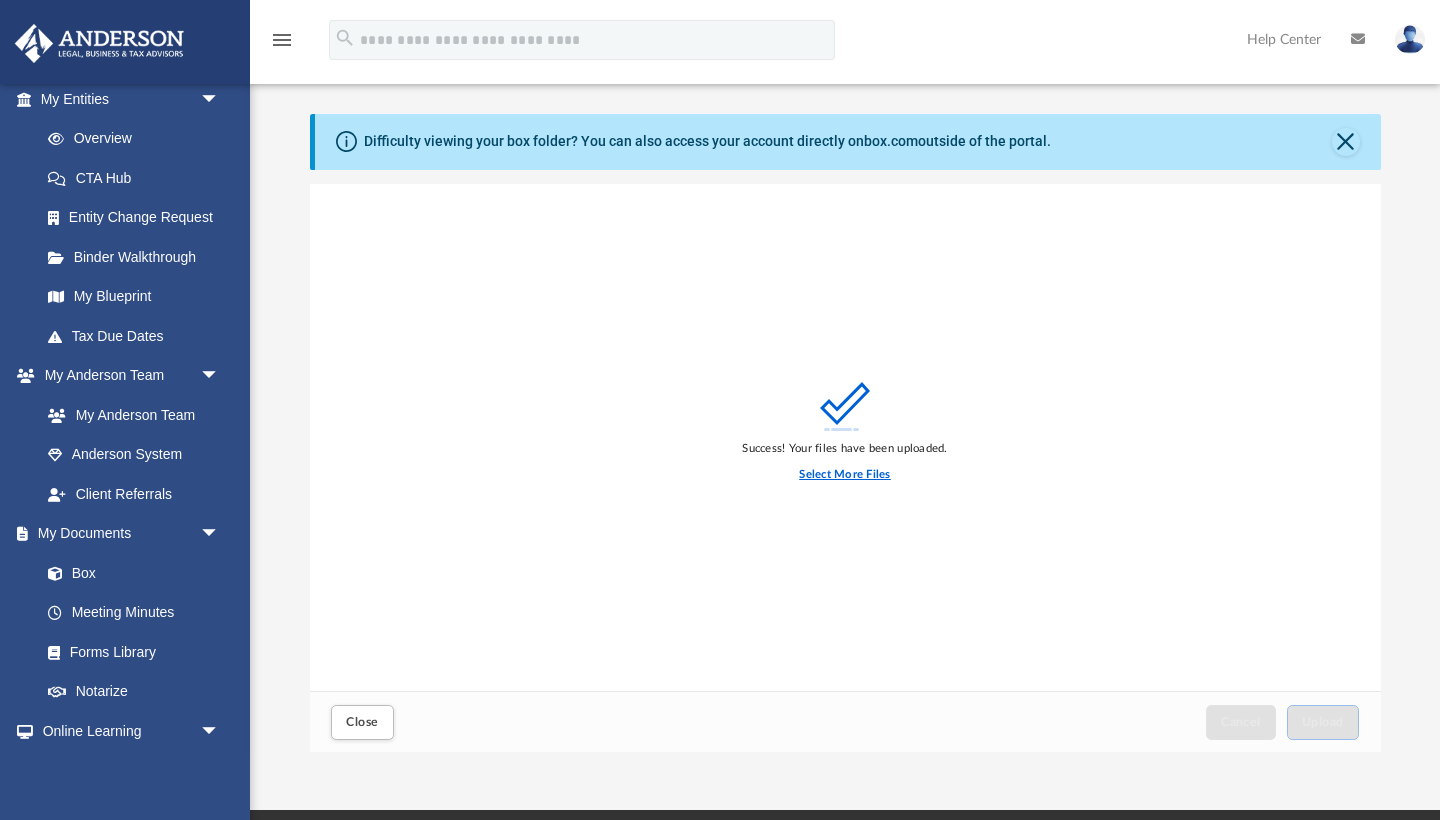 click on "Select More Files" at bounding box center [844, 475] 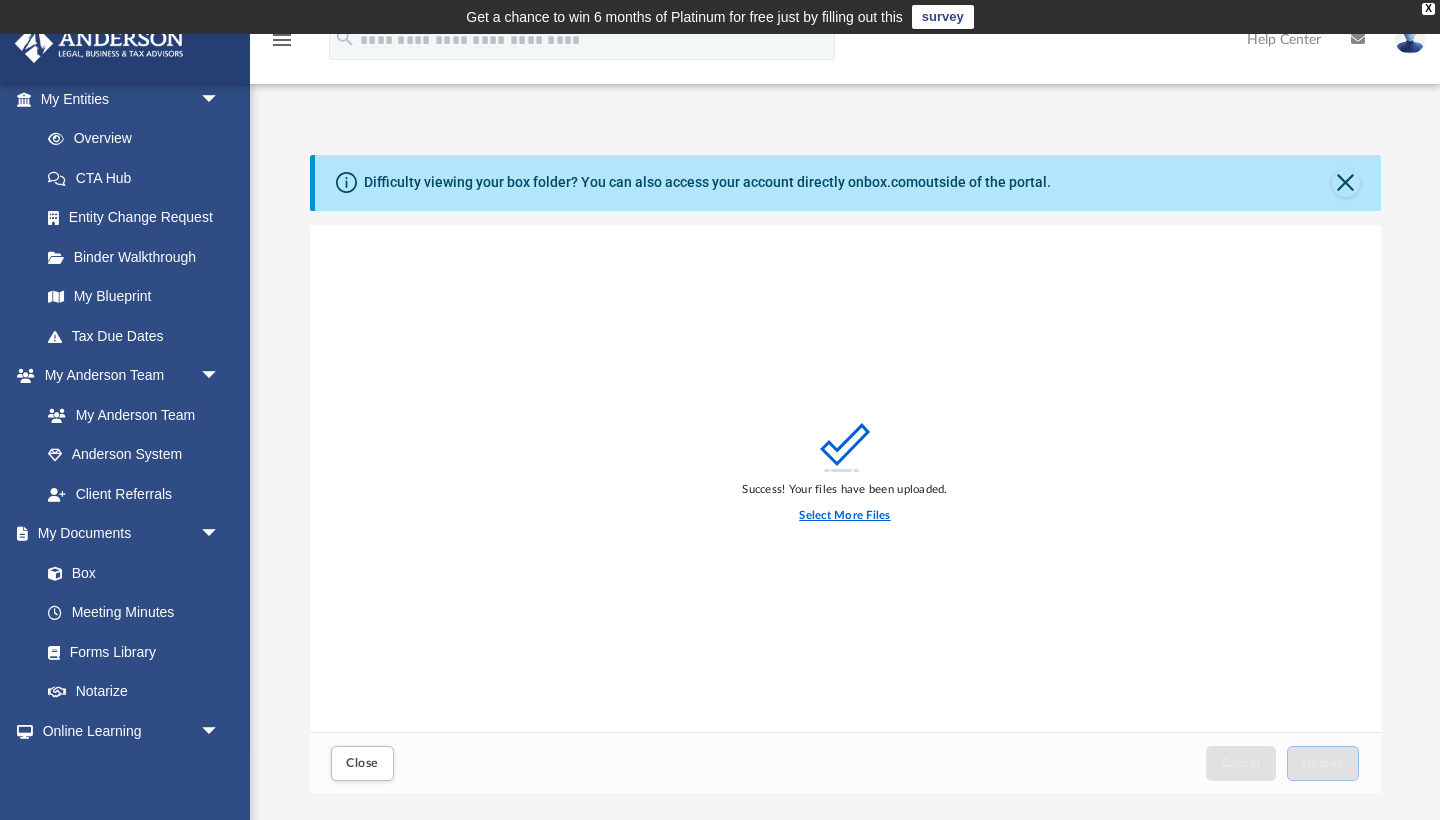 scroll, scrollTop: 0, scrollLeft: 0, axis: both 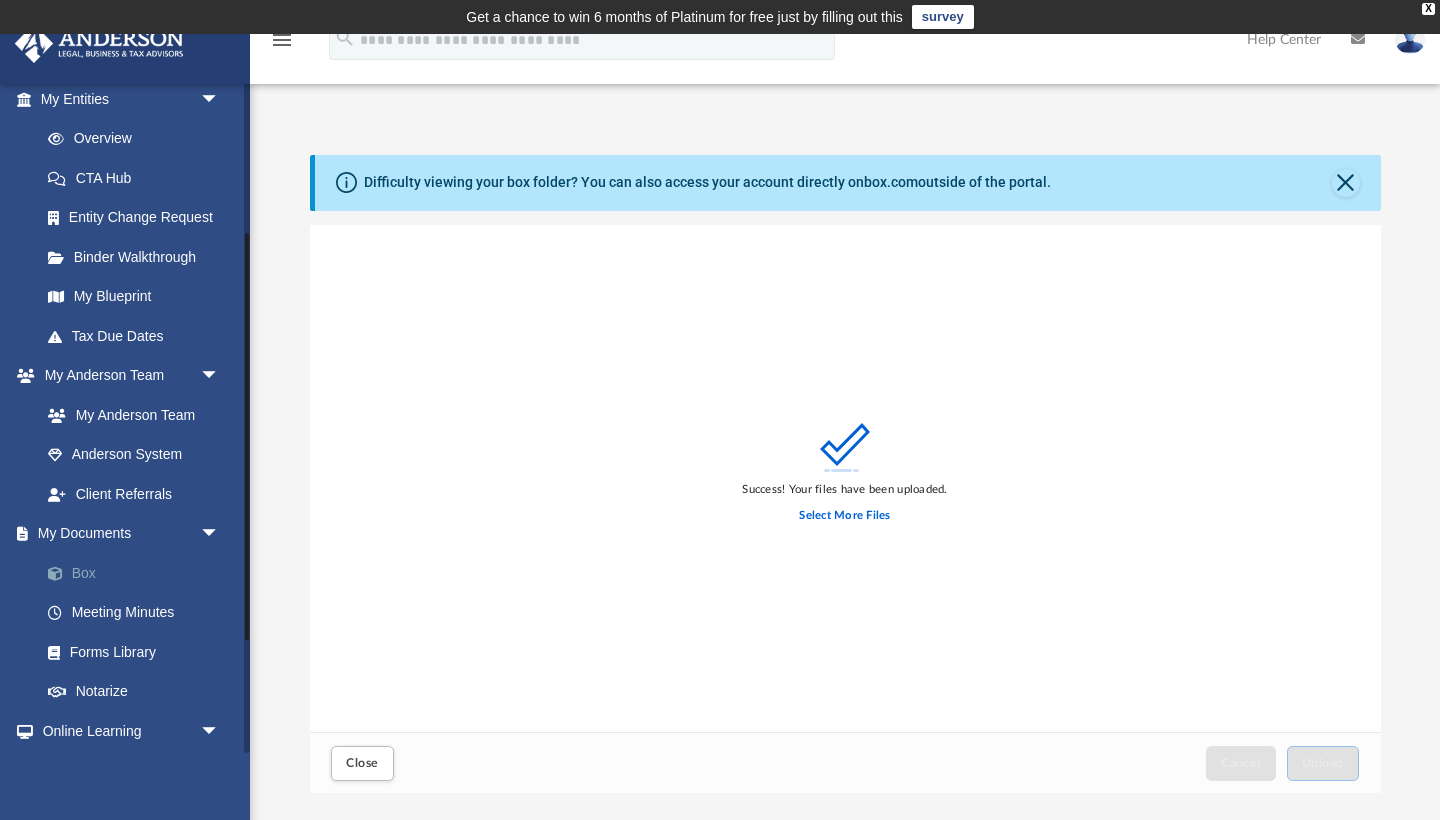 click on "Box" at bounding box center [139, 573] 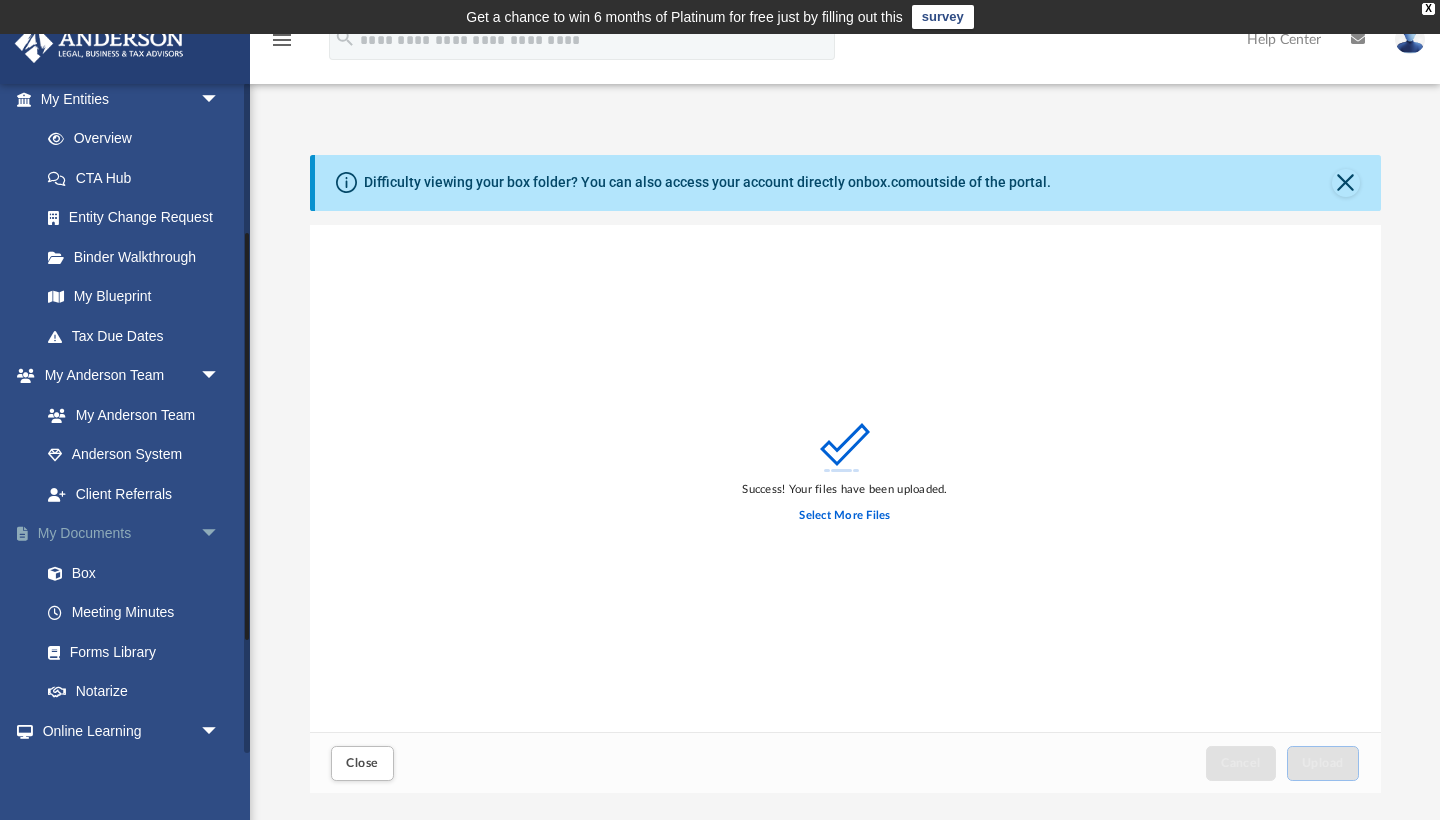 click on "My Documents arrow_drop_down" at bounding box center (132, 534) 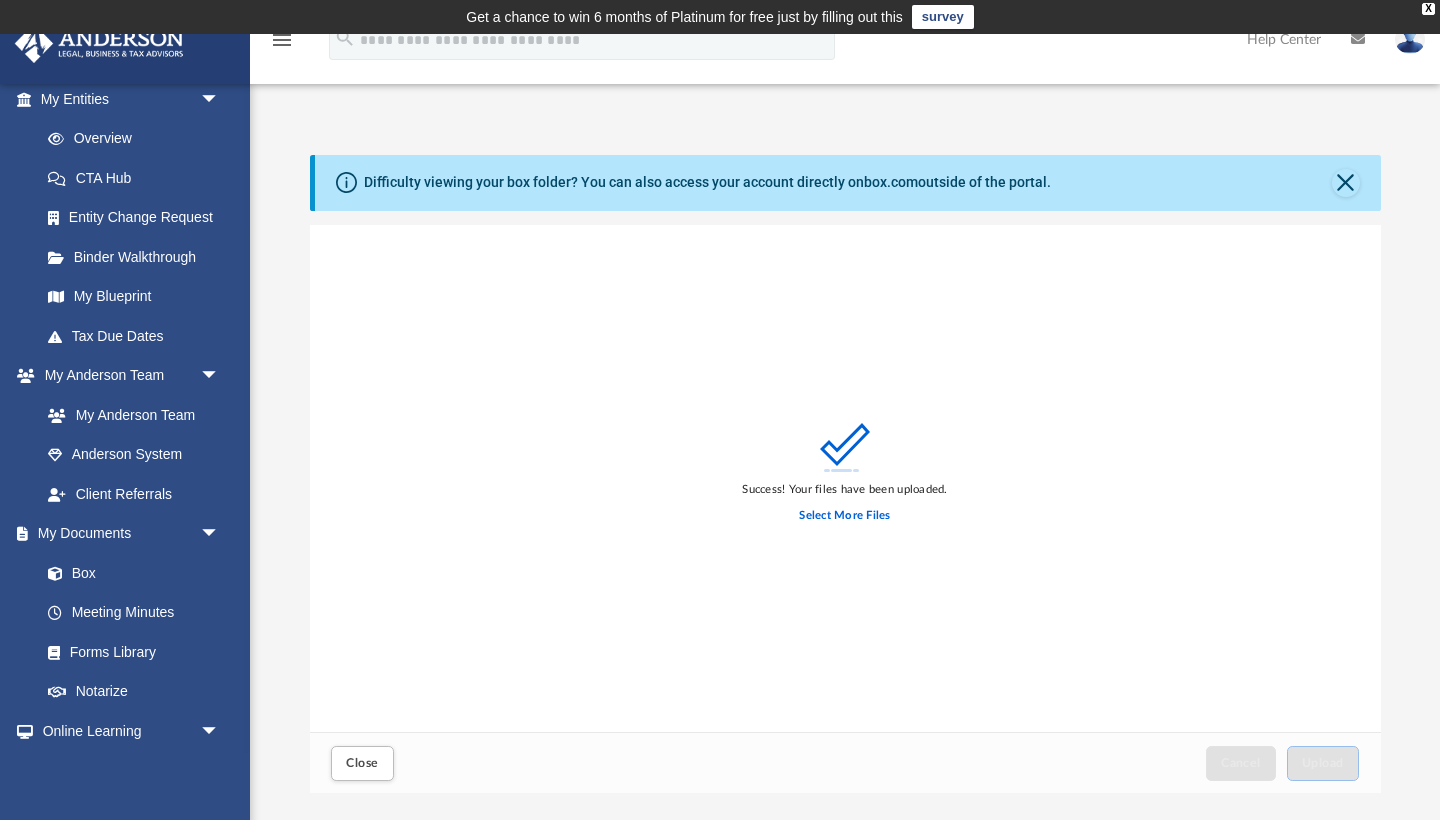 scroll, scrollTop: 0, scrollLeft: 0, axis: both 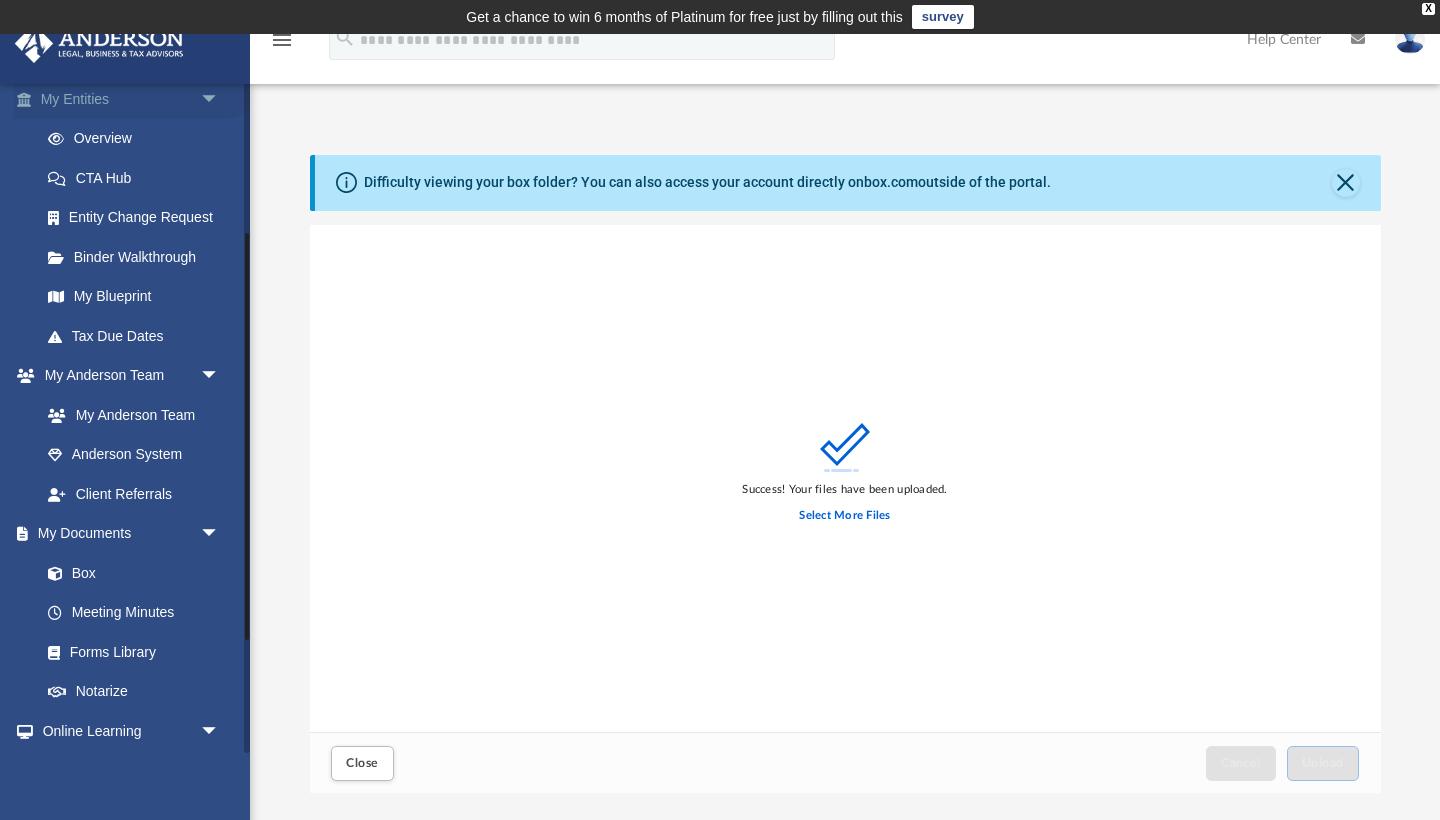 click on "My Entities arrow_drop_down" at bounding box center [132, 99] 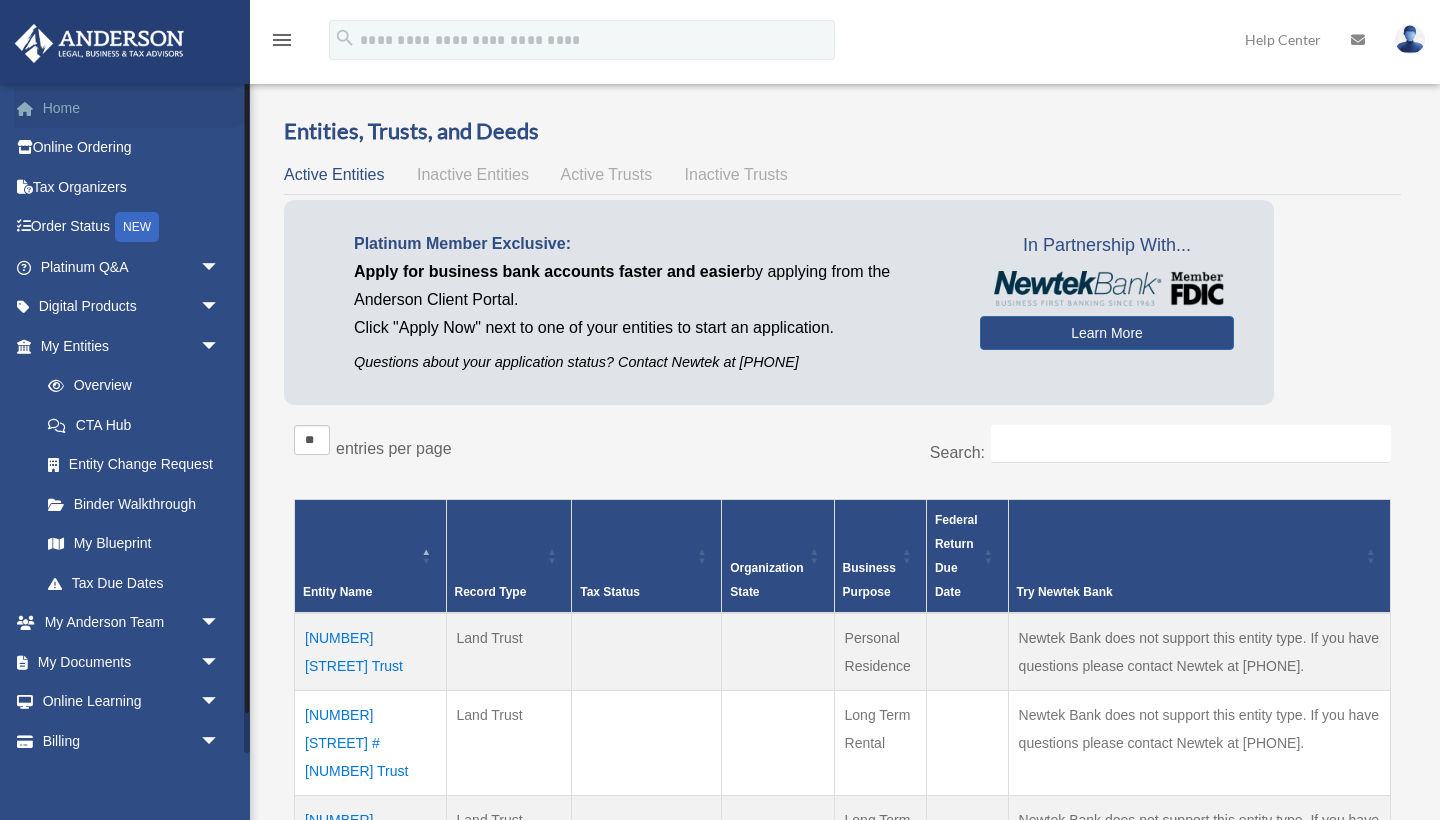 scroll, scrollTop: 0, scrollLeft: 0, axis: both 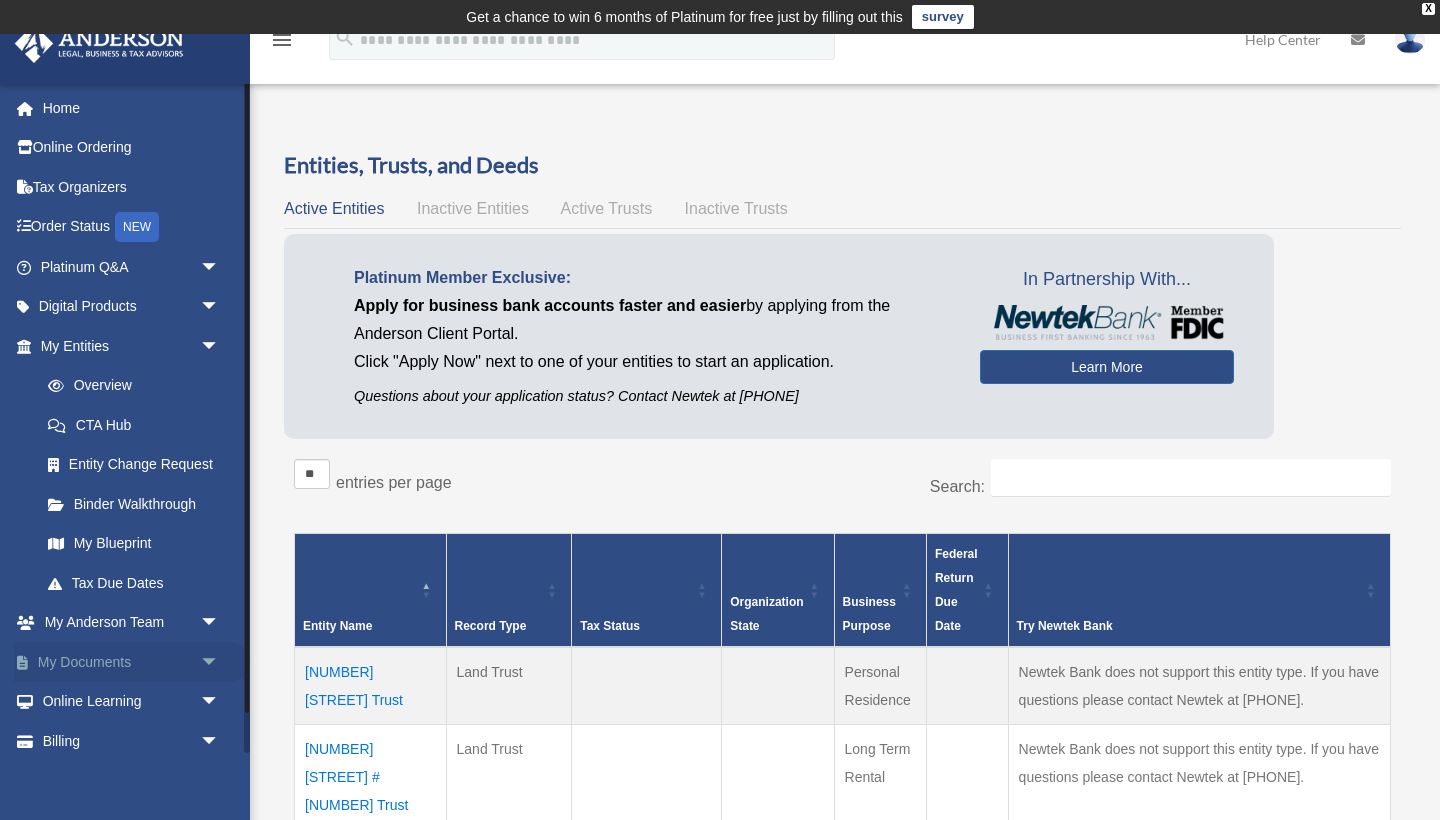 click on "My Documents arrow_drop_down" at bounding box center [132, 662] 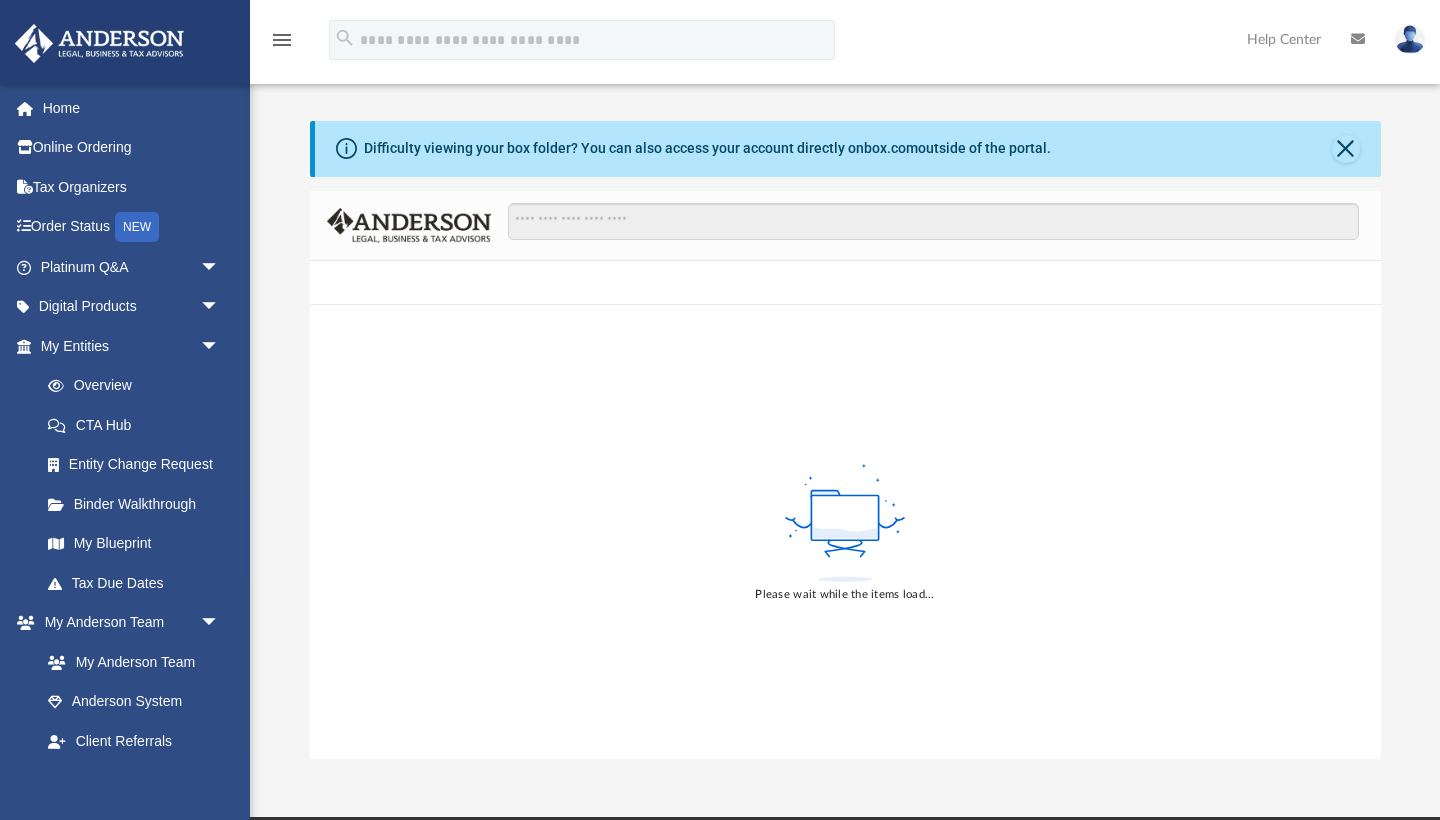 scroll, scrollTop: 0, scrollLeft: 0, axis: both 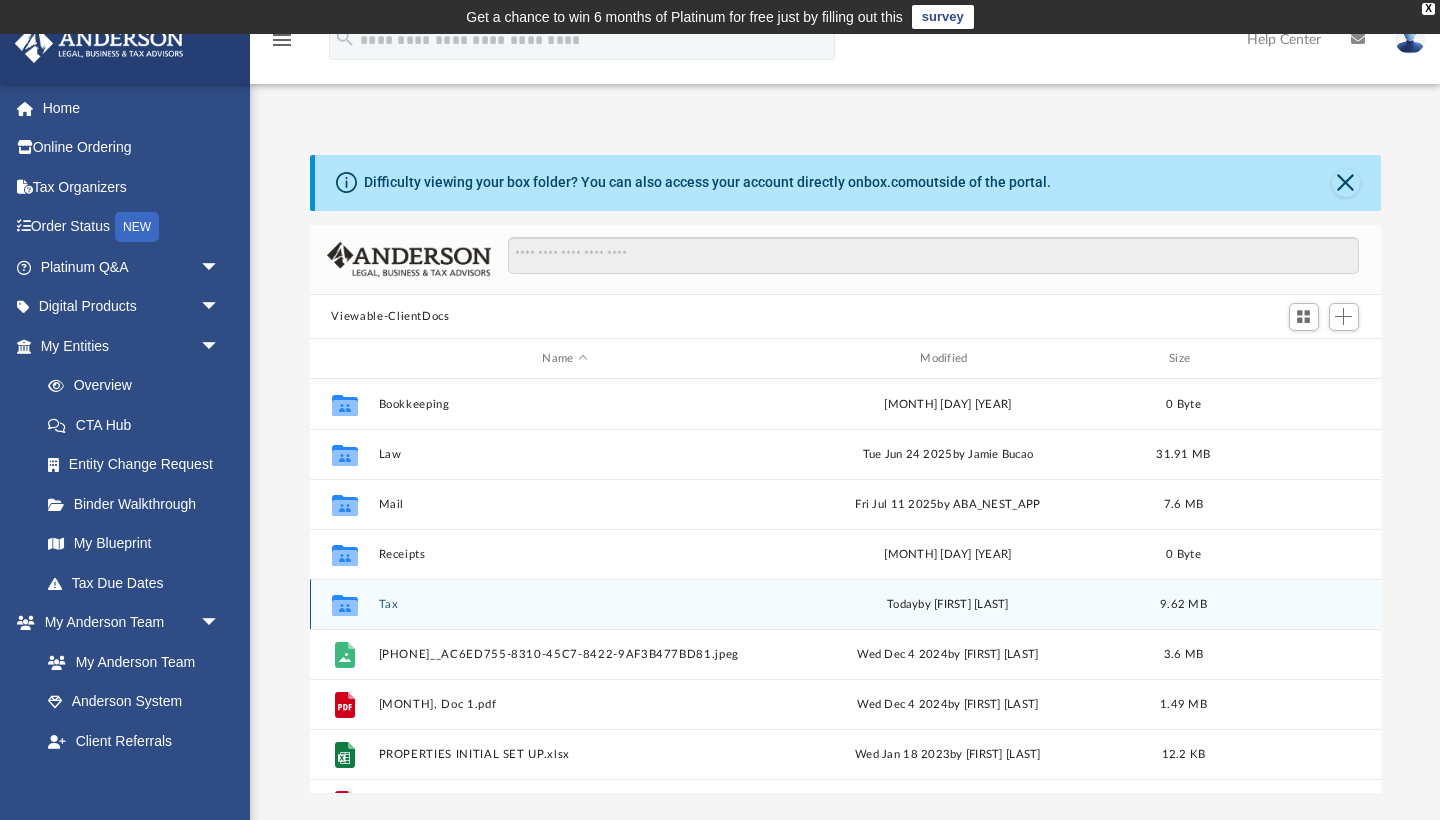 click on "Tax" at bounding box center (565, 604) 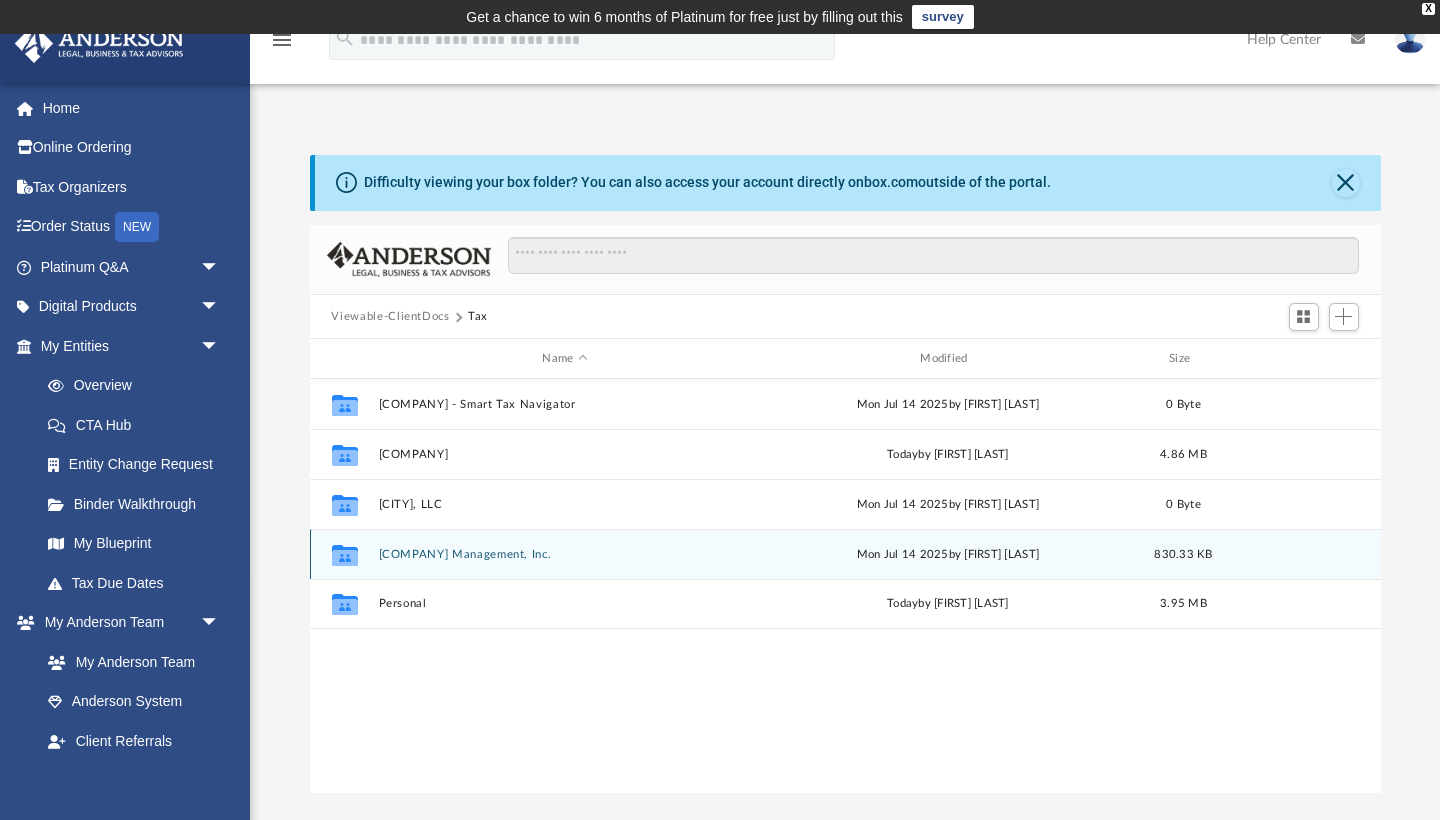 click on "Nomad Group Management, Inc." at bounding box center [565, 554] 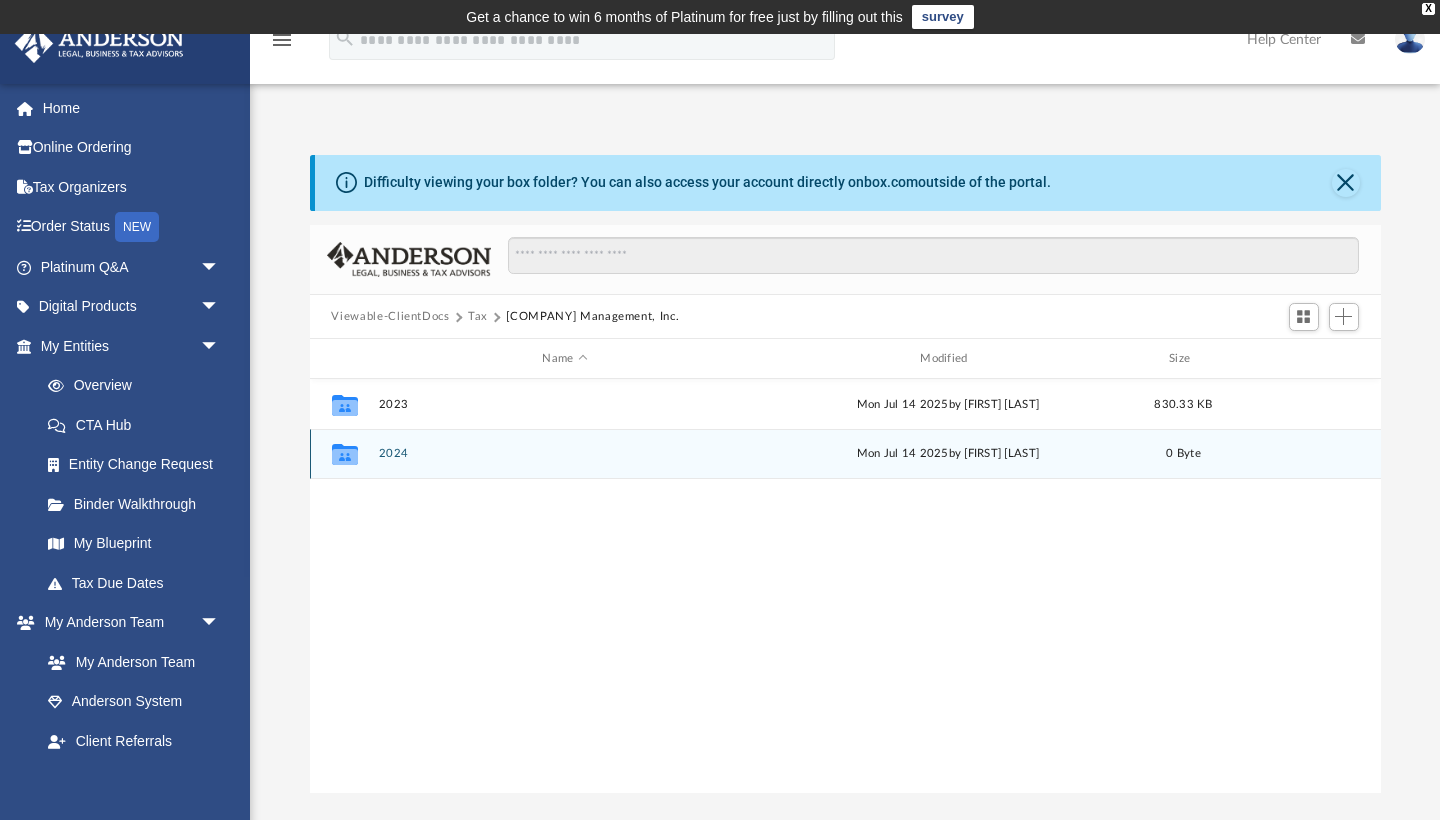 click on "2024" at bounding box center (565, 454) 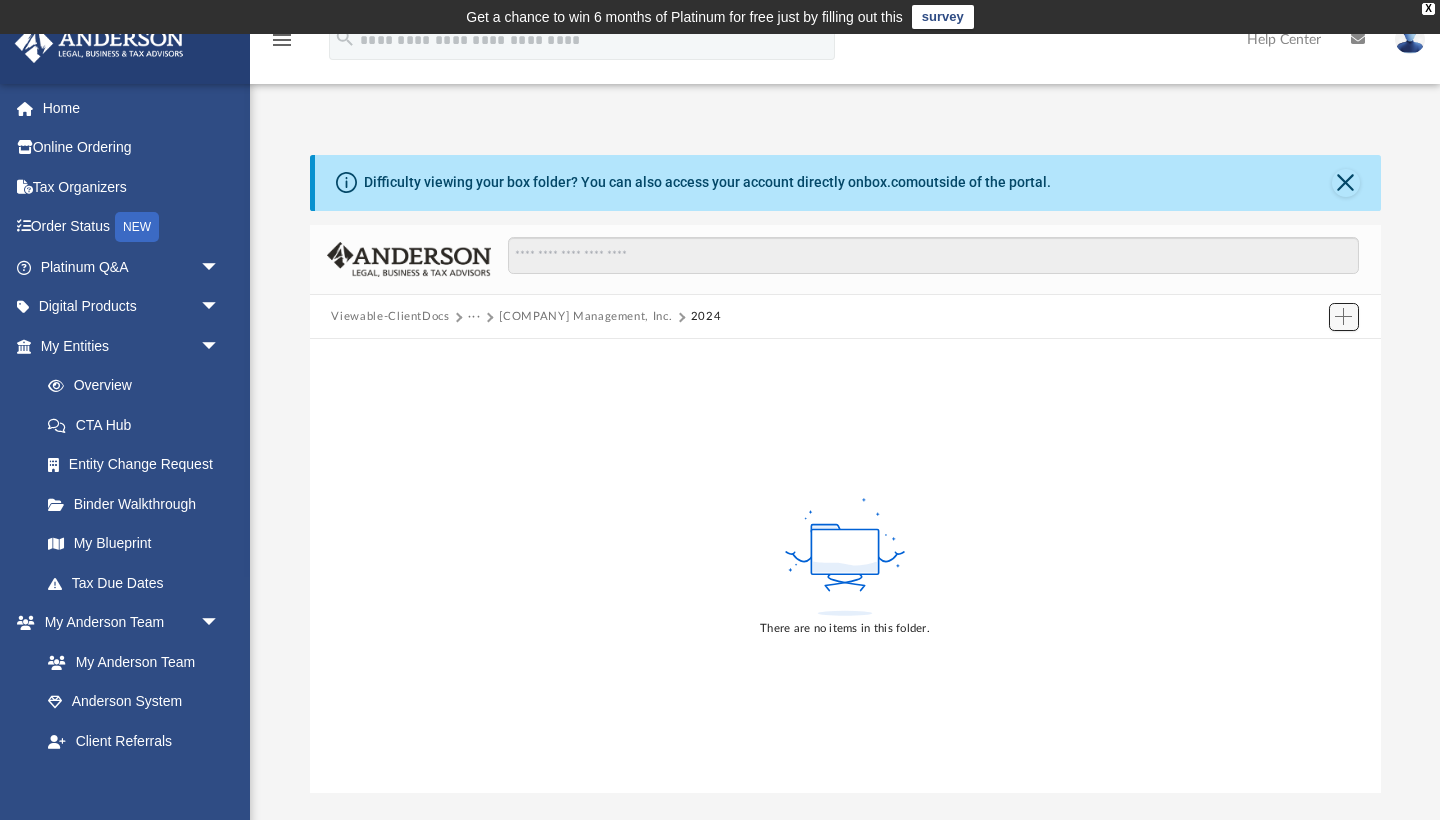 click at bounding box center (1343, 316) 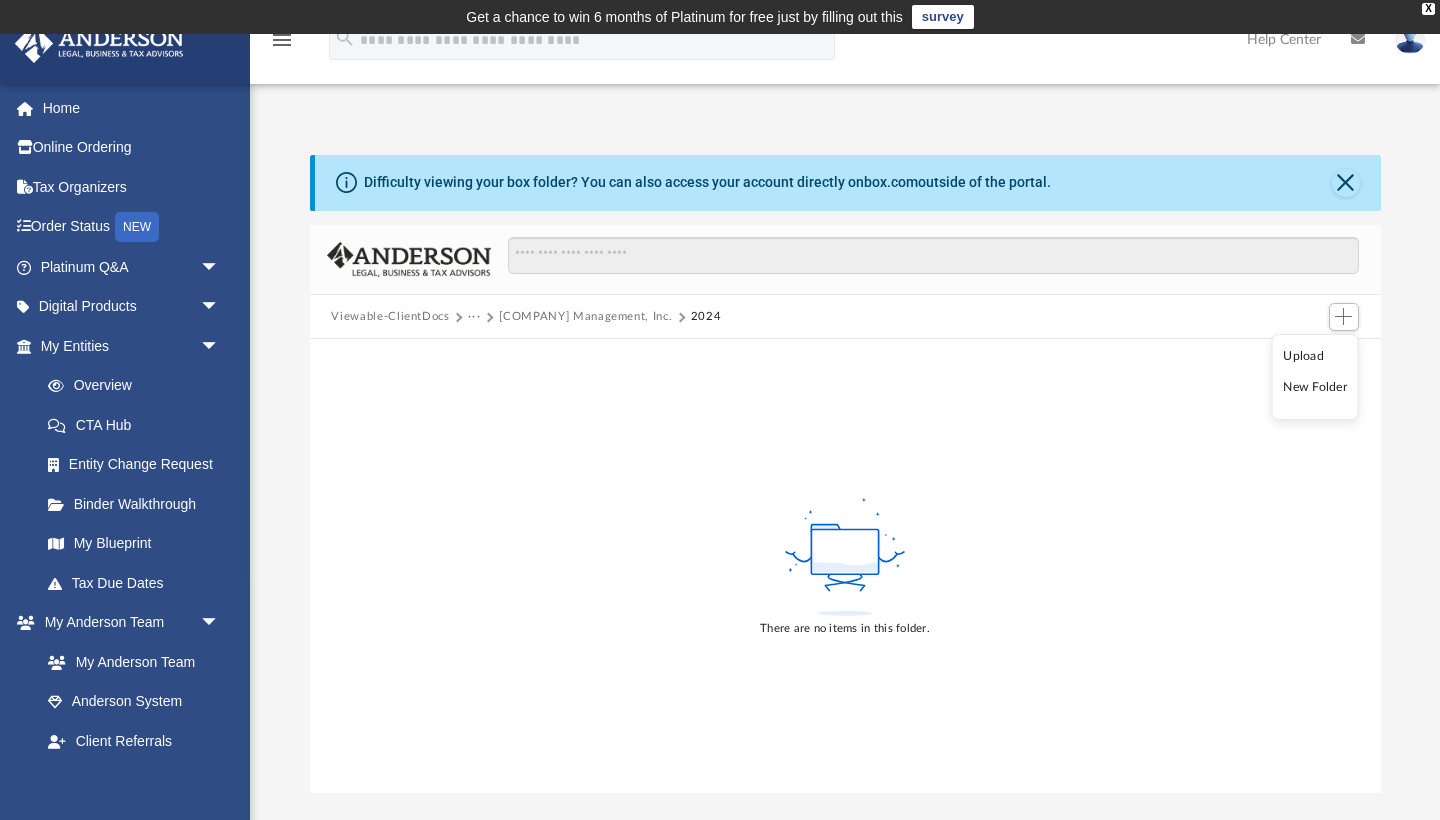 click on "Upload" at bounding box center [1315, 356] 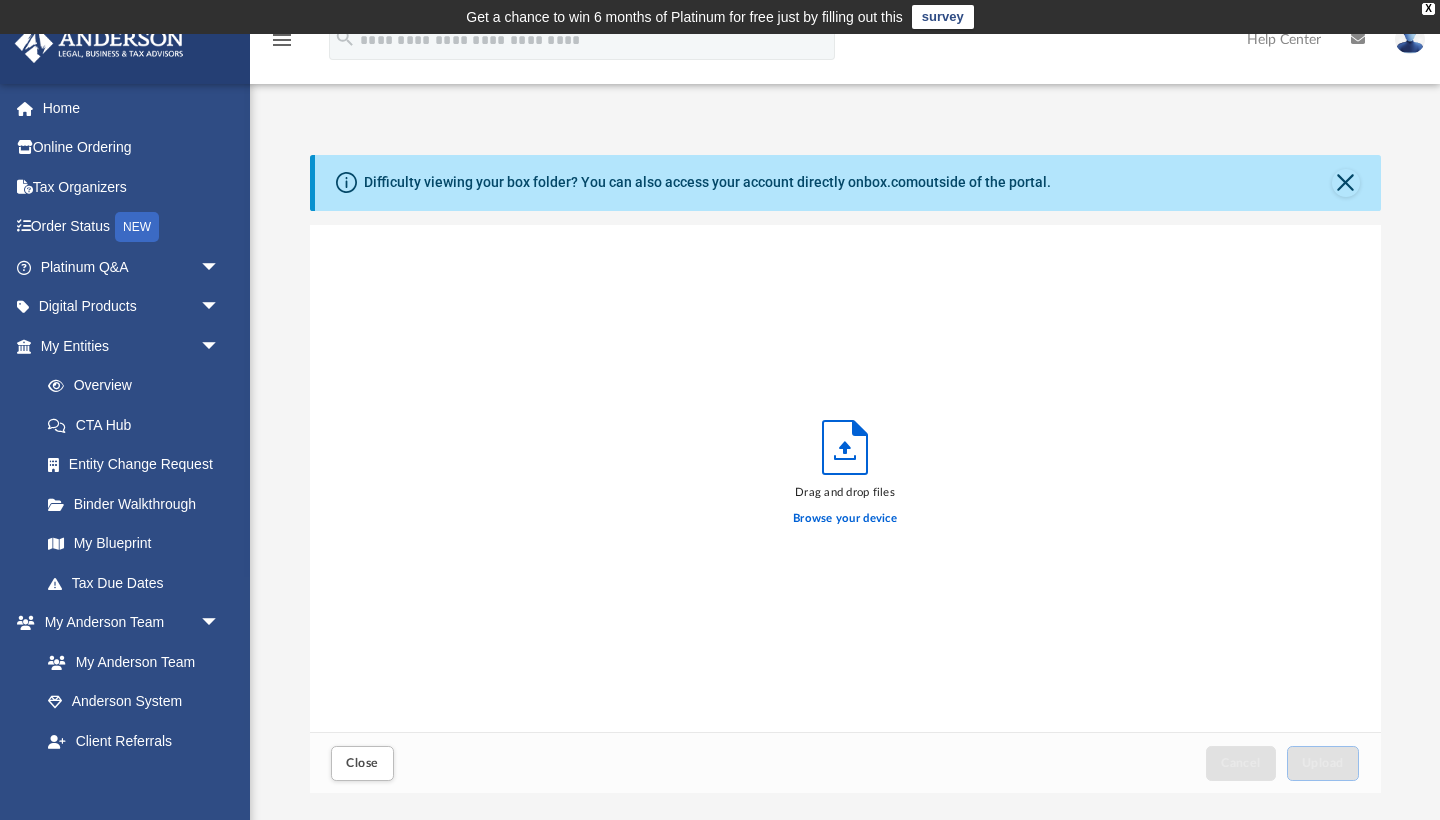 scroll, scrollTop: 507, scrollLeft: 1071, axis: both 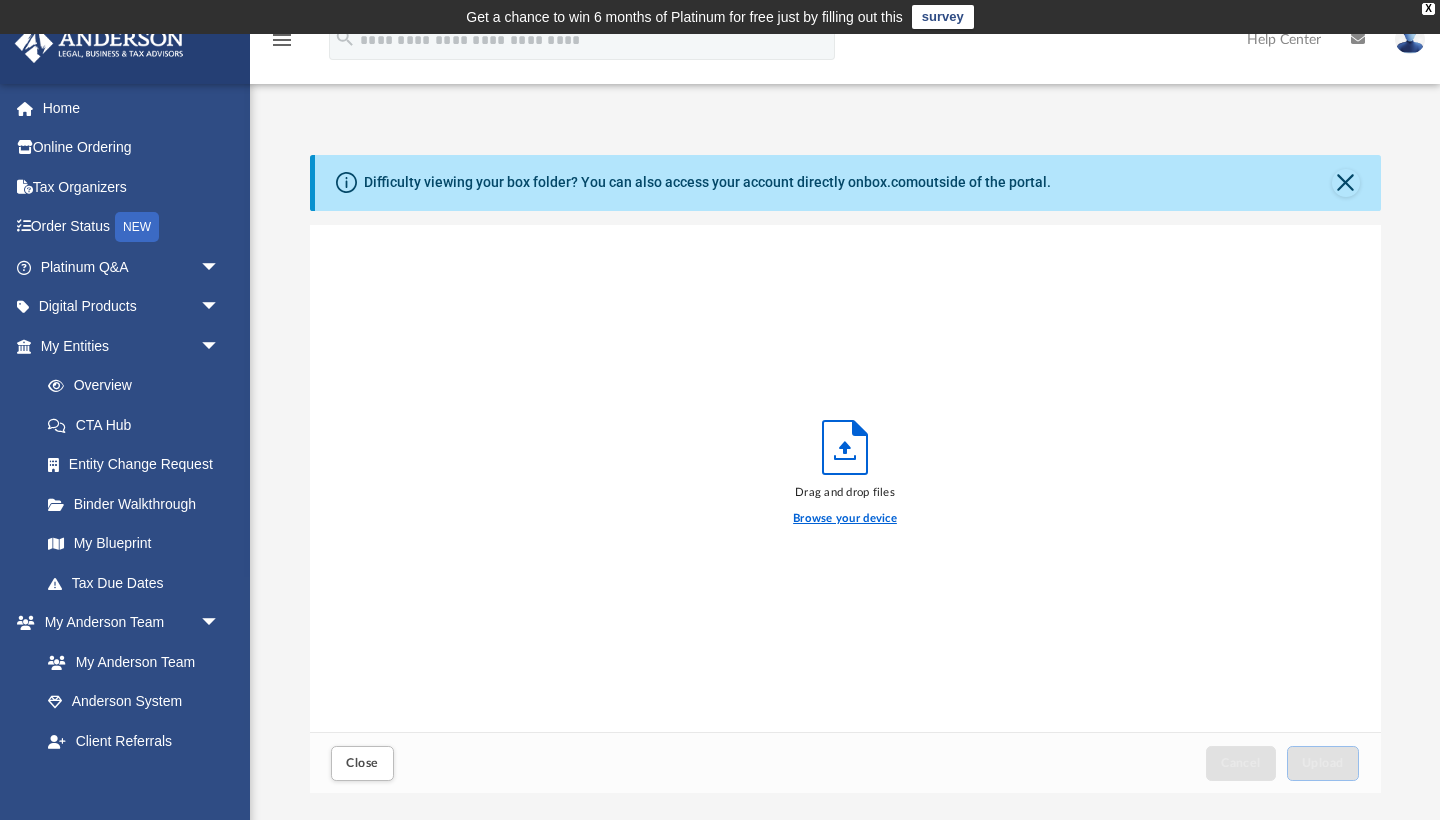 click on "Browse your device" at bounding box center (845, 519) 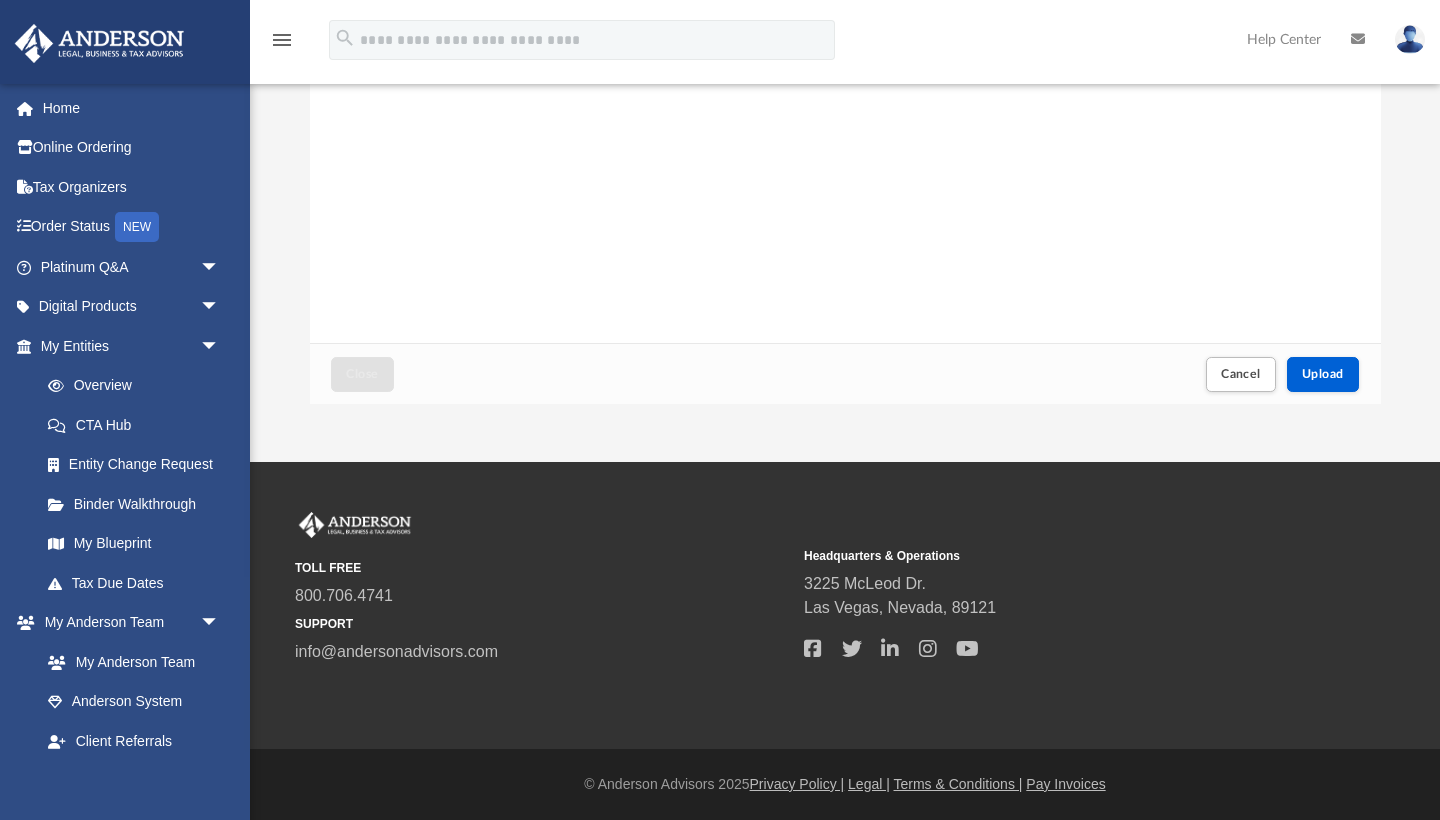 scroll, scrollTop: 389, scrollLeft: 0, axis: vertical 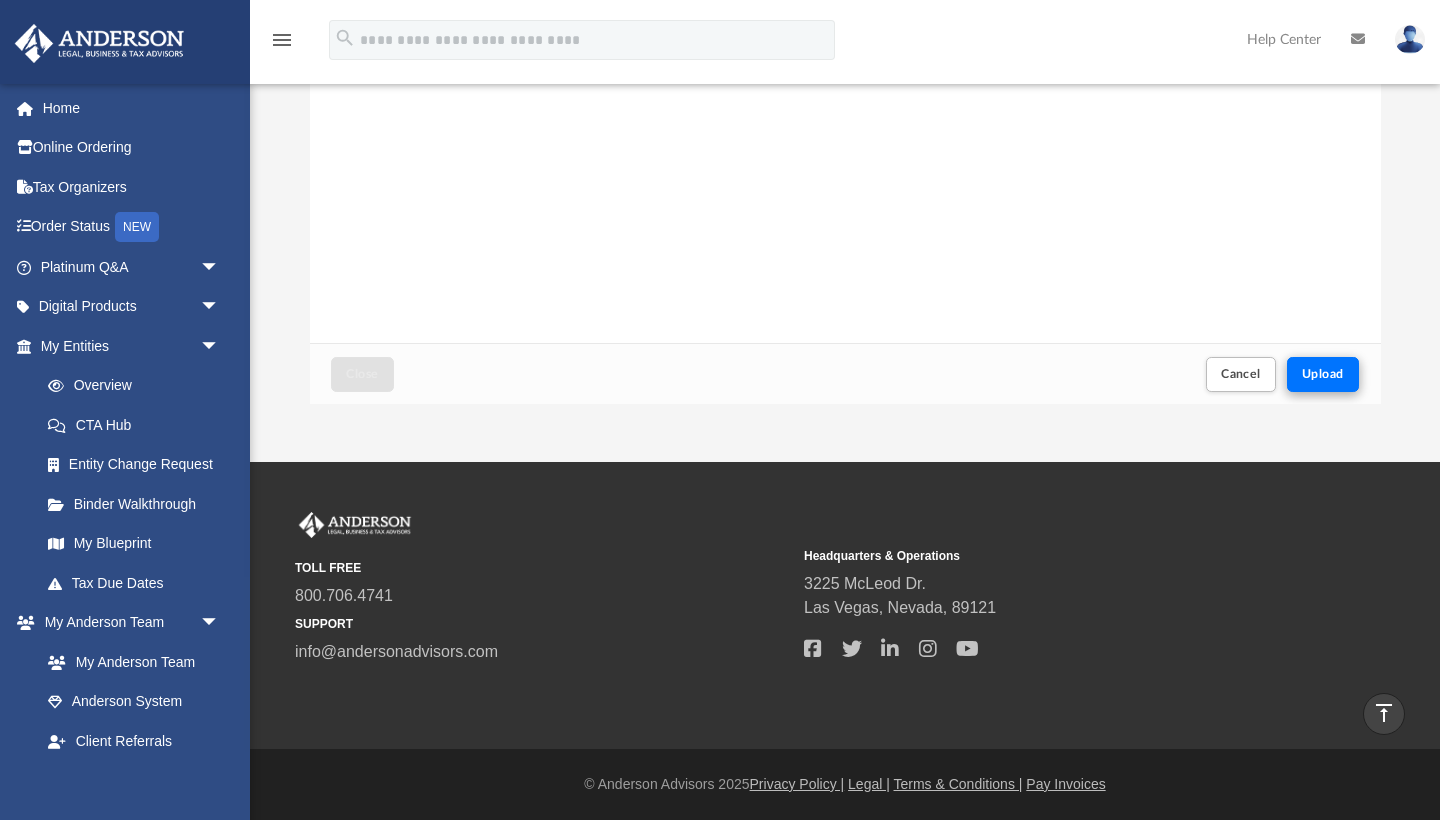 click on "Upload" at bounding box center (1323, 374) 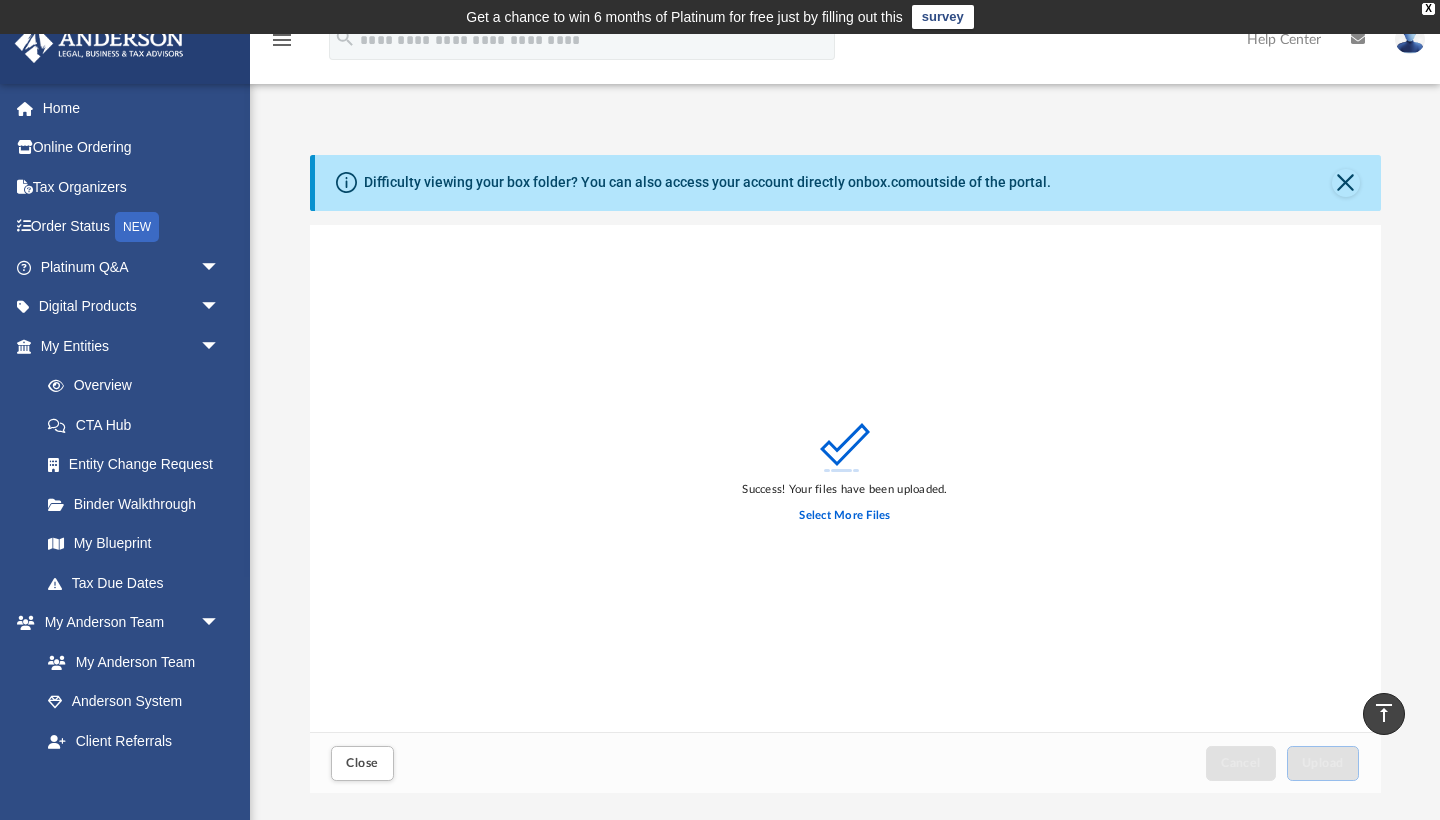 scroll, scrollTop: 0, scrollLeft: 0, axis: both 